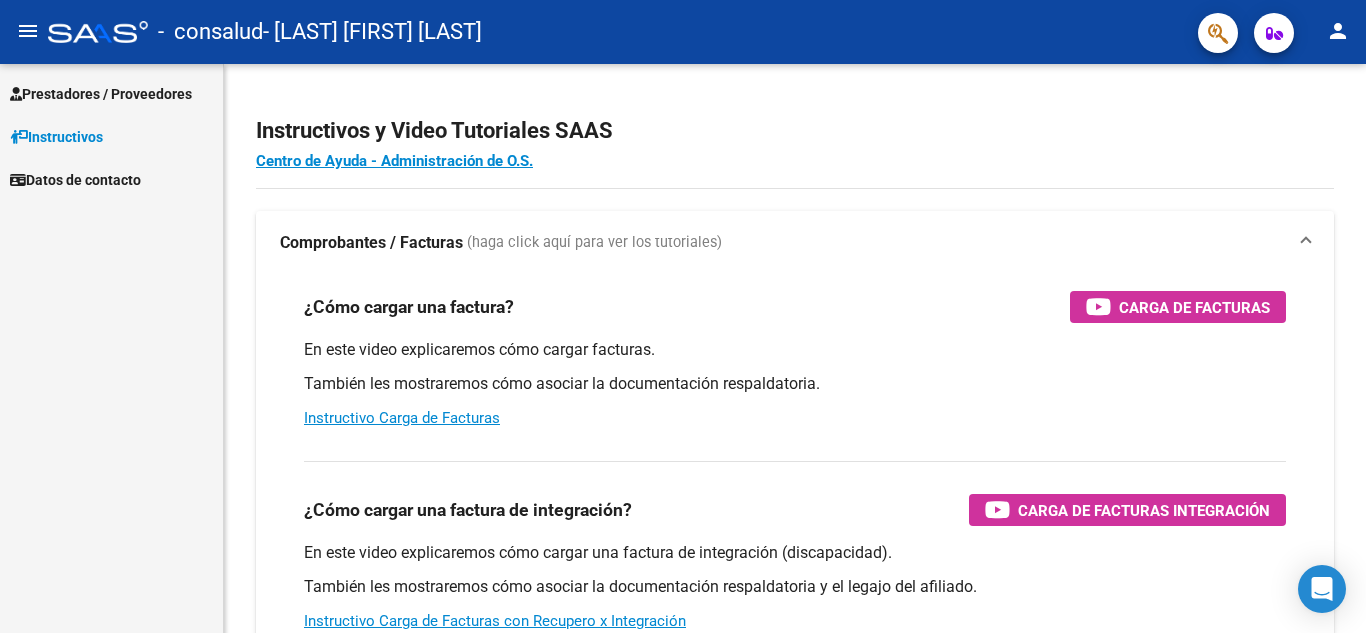 scroll, scrollTop: 0, scrollLeft: 0, axis: both 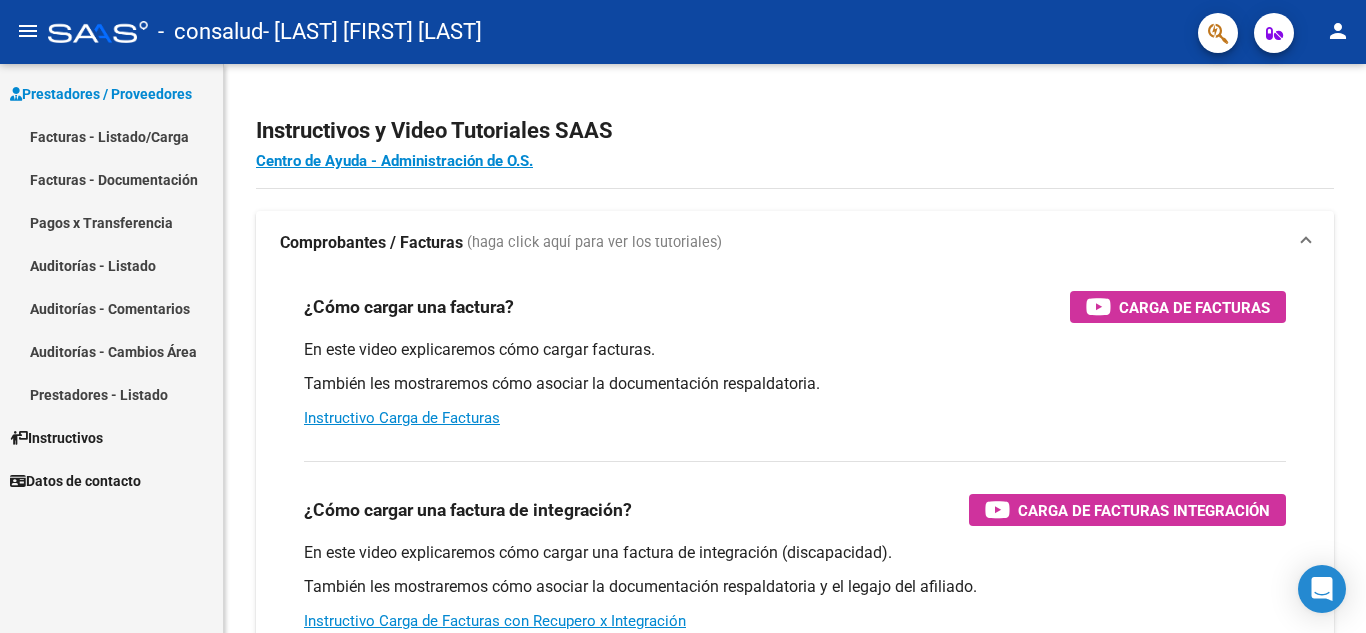 click on "Facturas - Documentación" at bounding box center [111, 179] 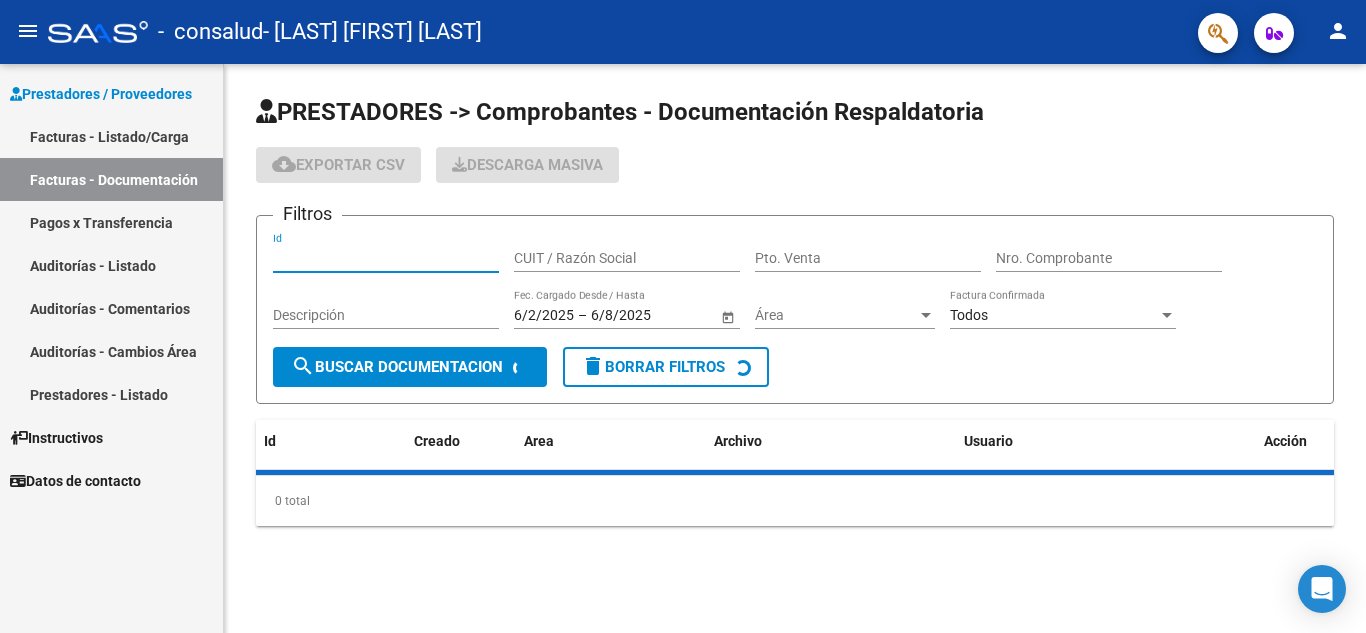 click on "Id" at bounding box center (386, 258) 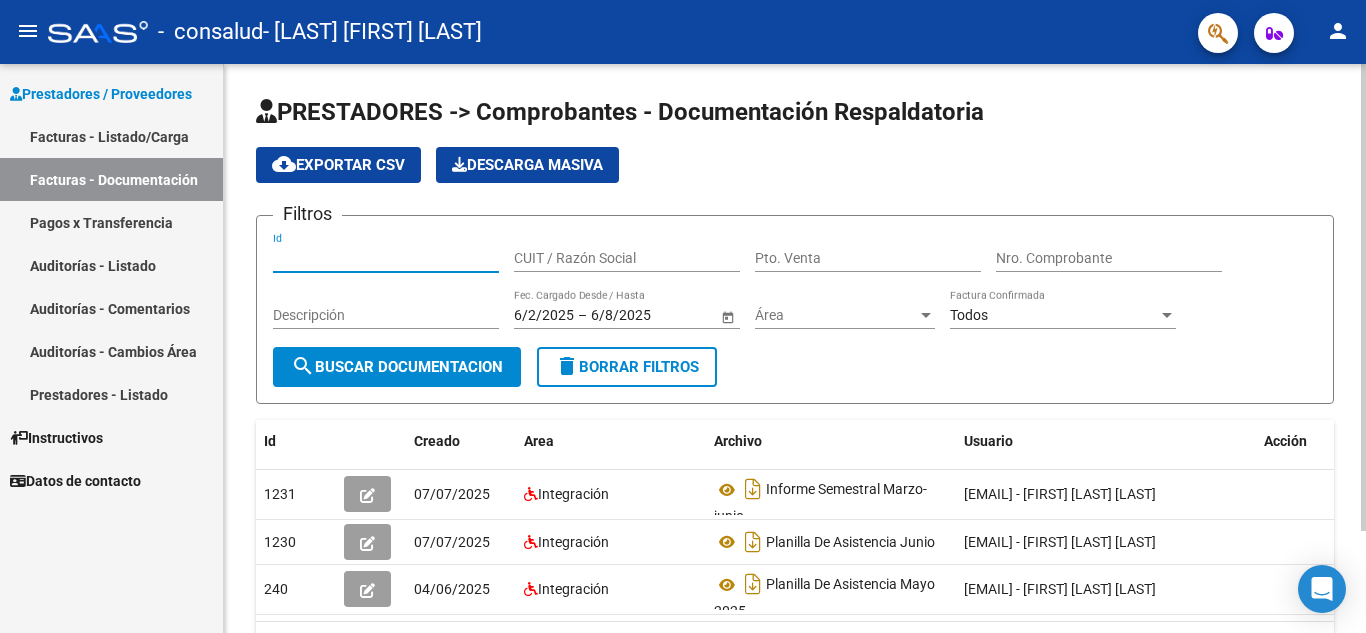 scroll, scrollTop: 100, scrollLeft: 0, axis: vertical 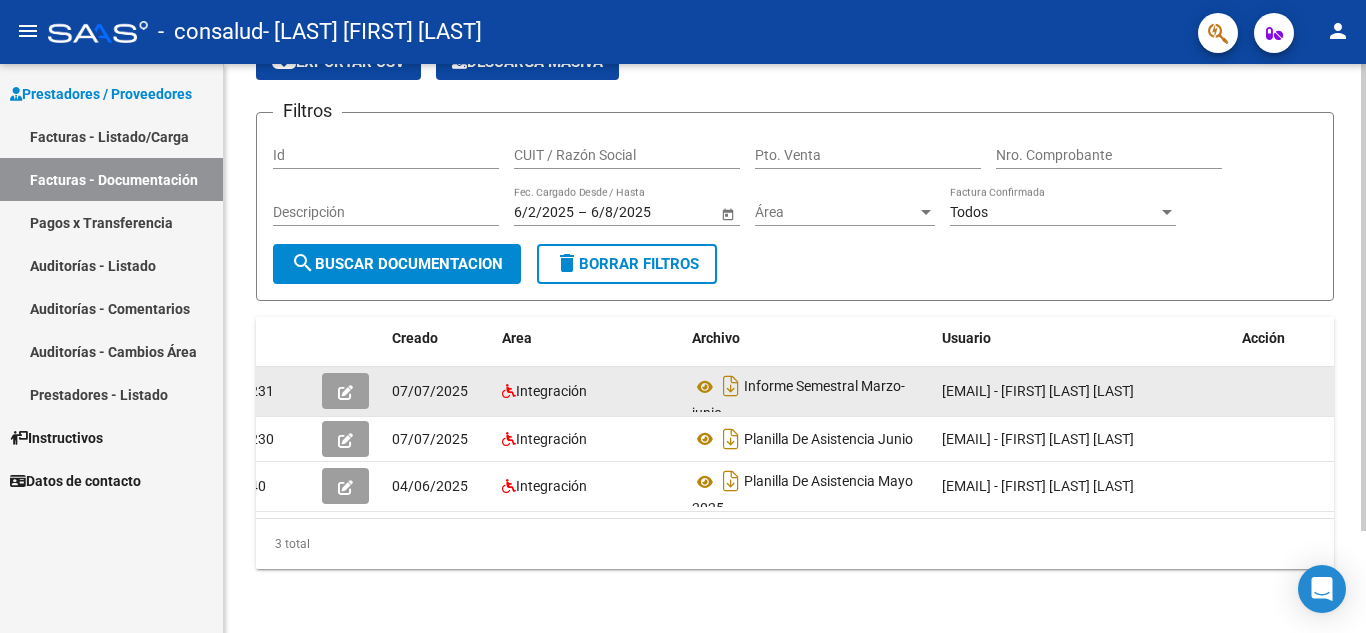 click 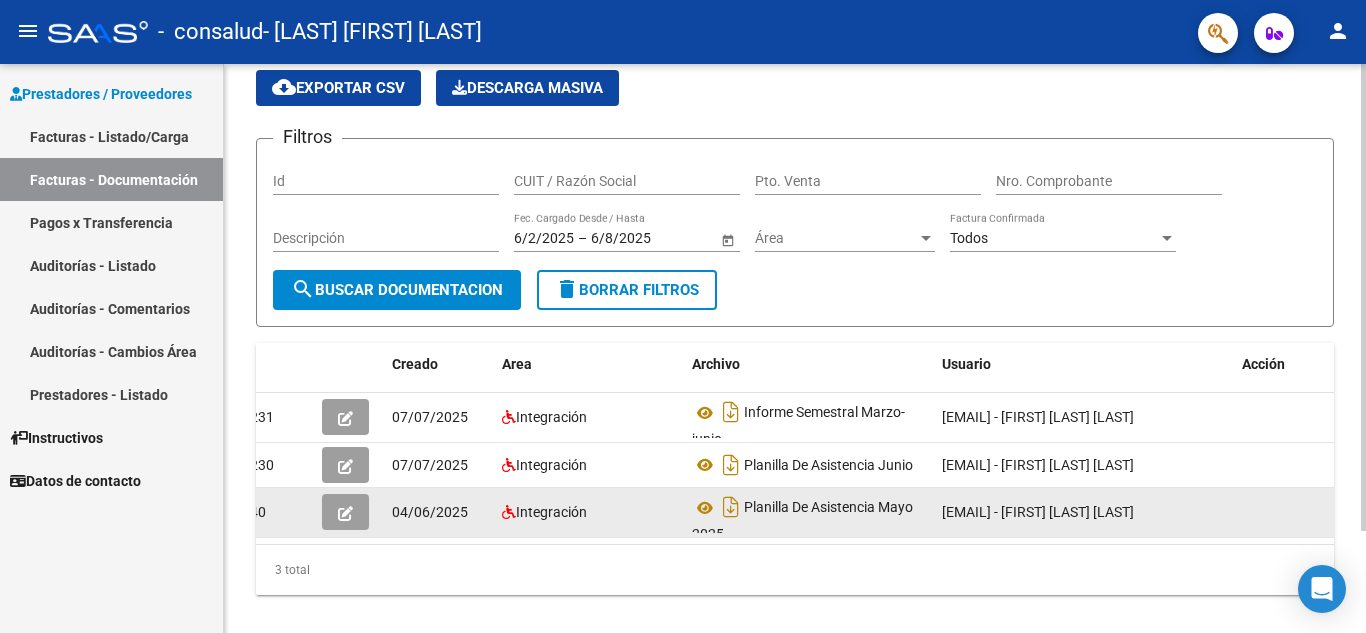 scroll, scrollTop: 124, scrollLeft: 0, axis: vertical 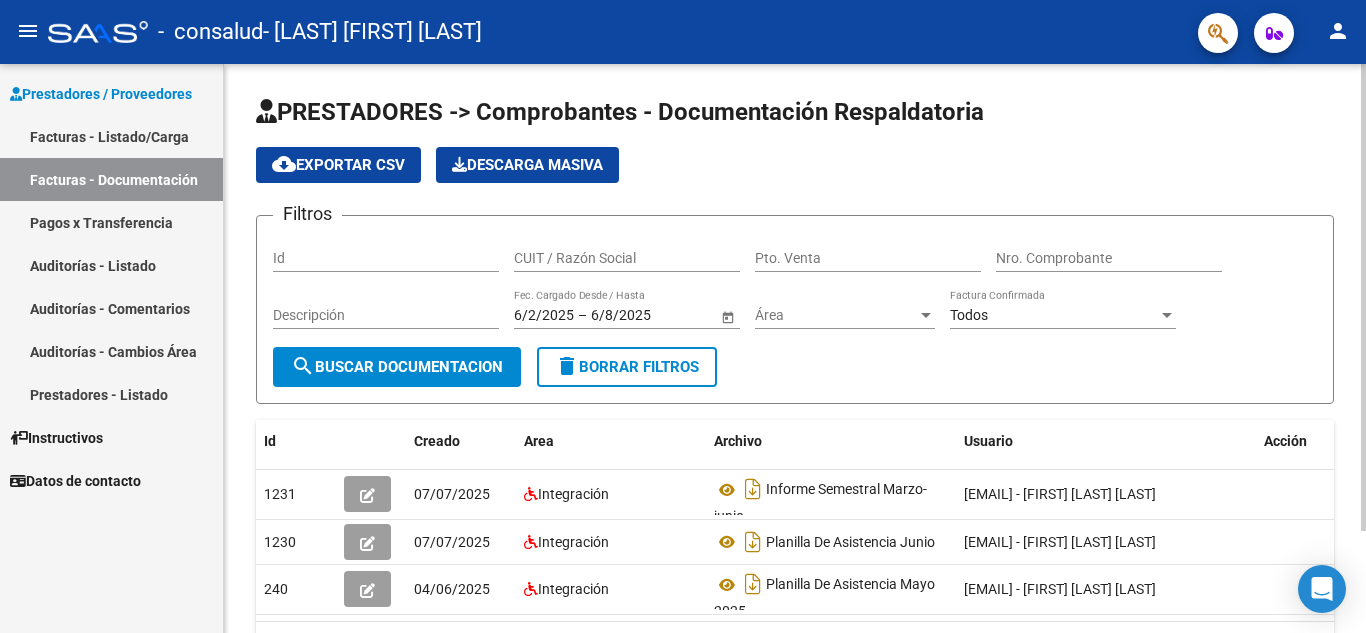 click on "CUIT / Razón Social" at bounding box center [627, 258] 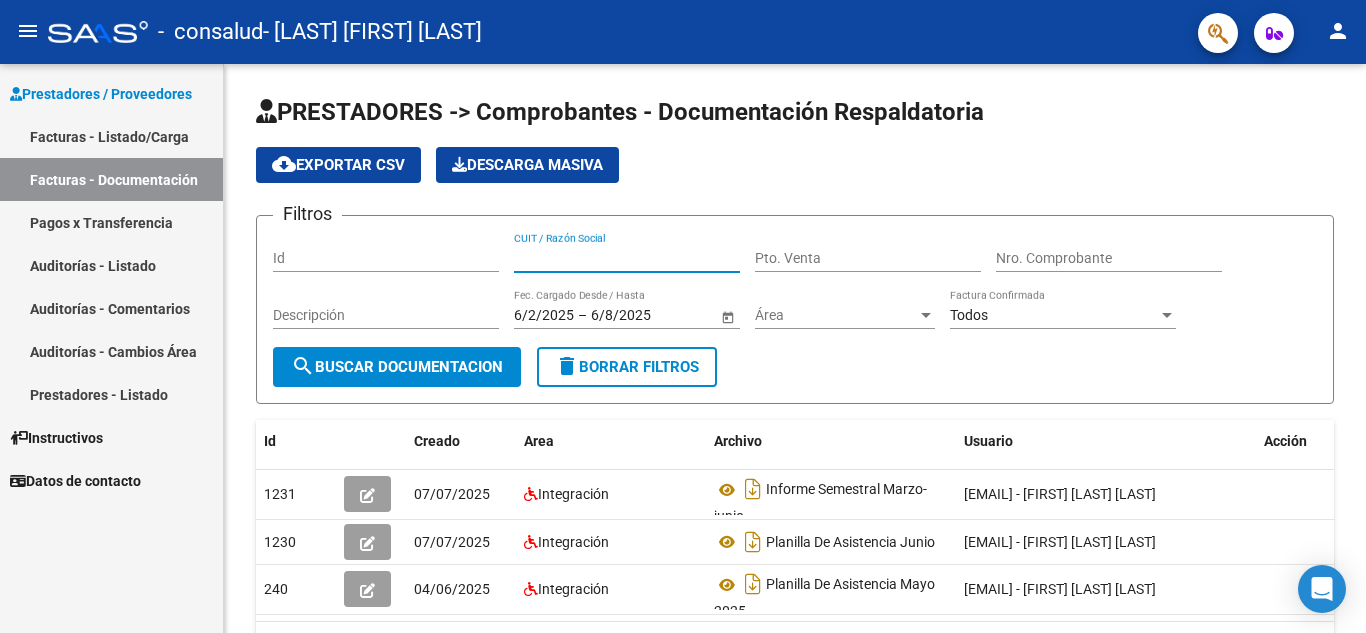 click on "Facturas - Listado/Carga" at bounding box center [111, 136] 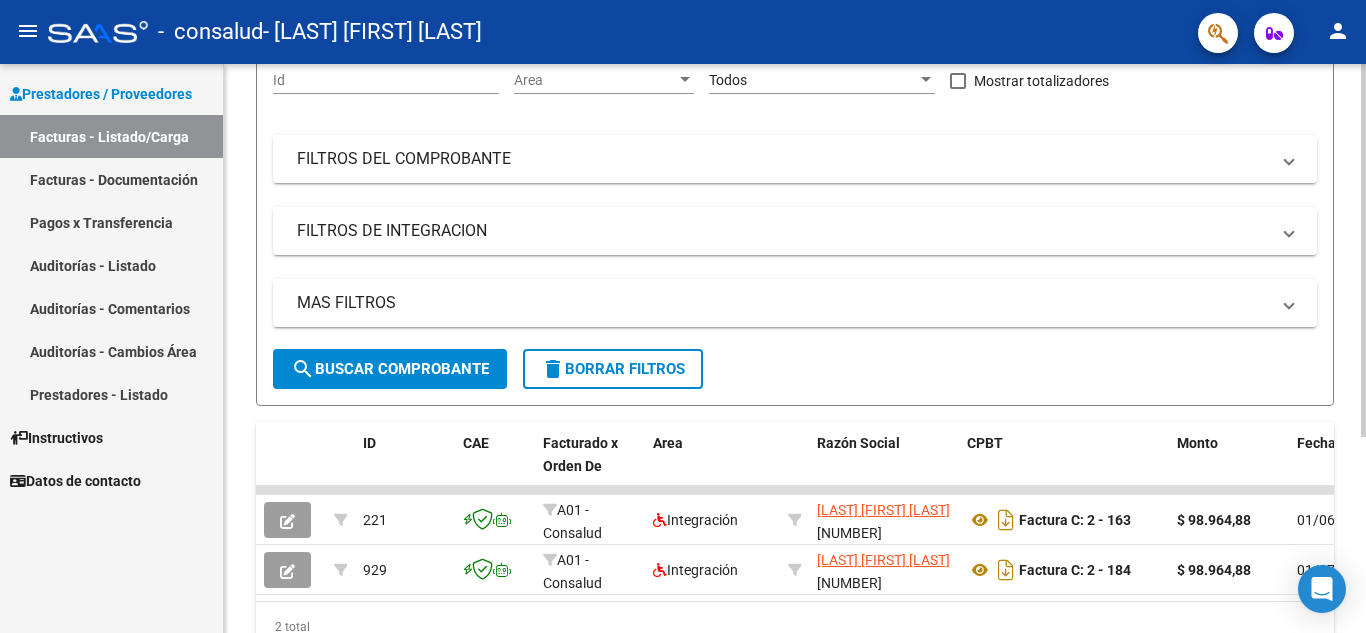 scroll, scrollTop: 299, scrollLeft: 0, axis: vertical 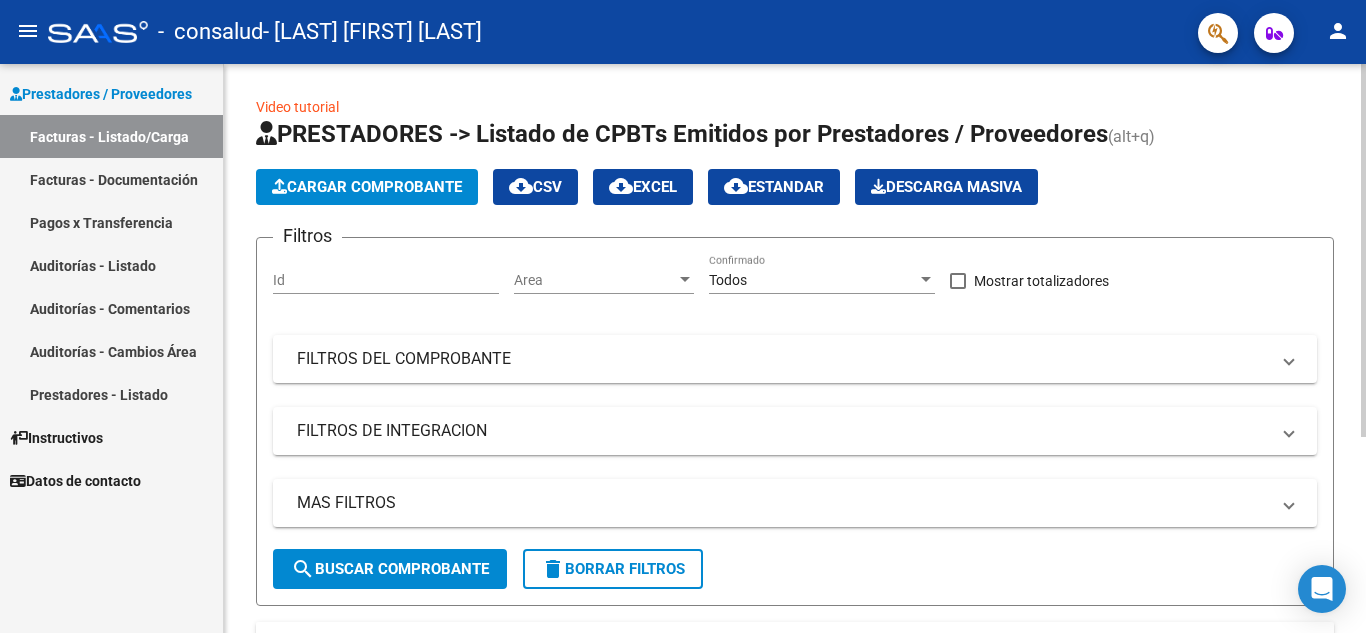 click on "Cargar Comprobante" 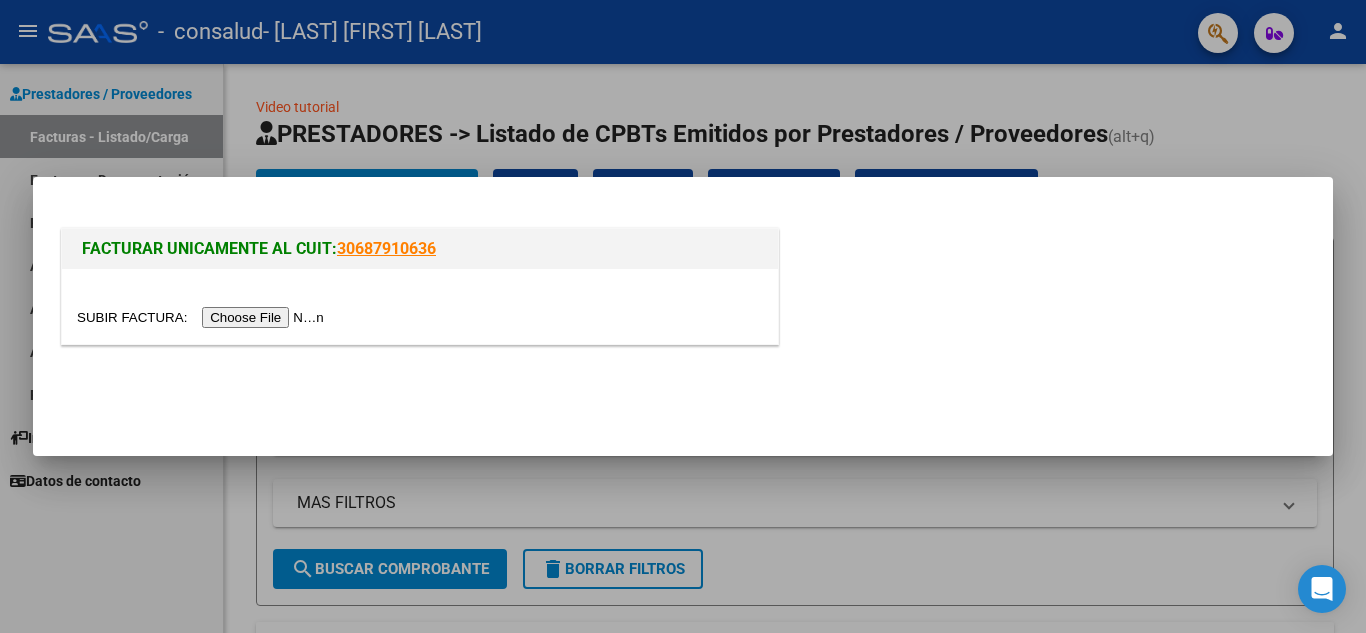 click at bounding box center [203, 317] 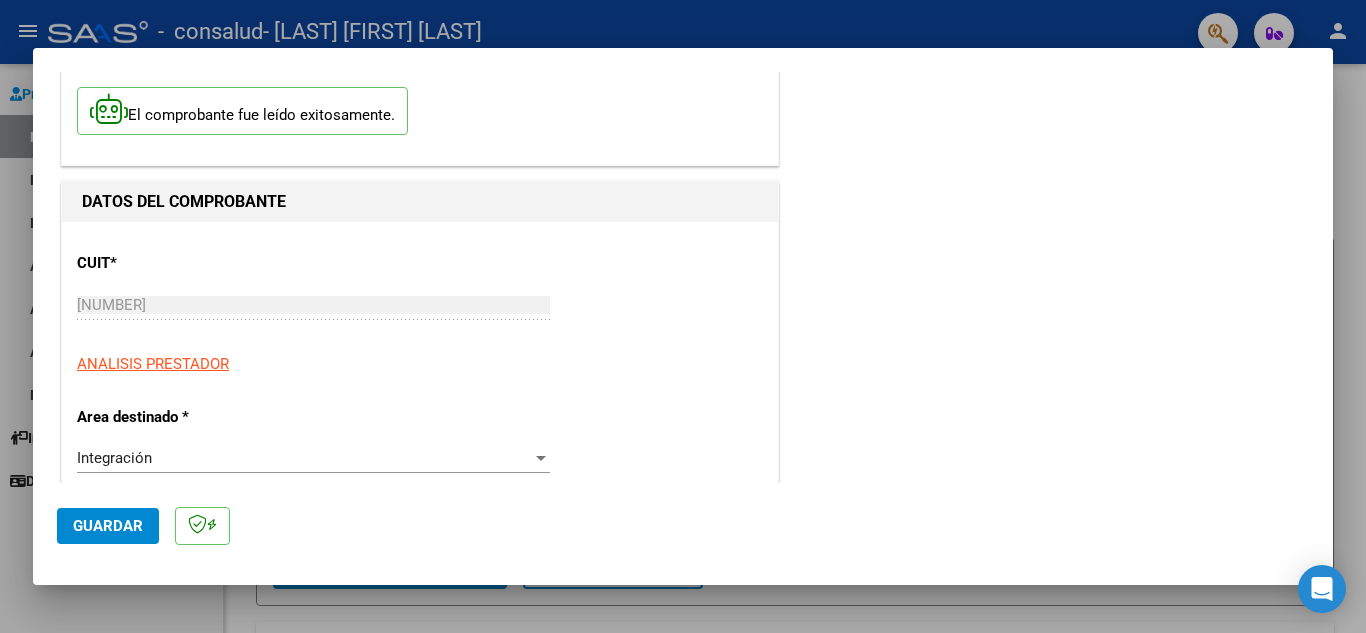 scroll, scrollTop: 200, scrollLeft: 0, axis: vertical 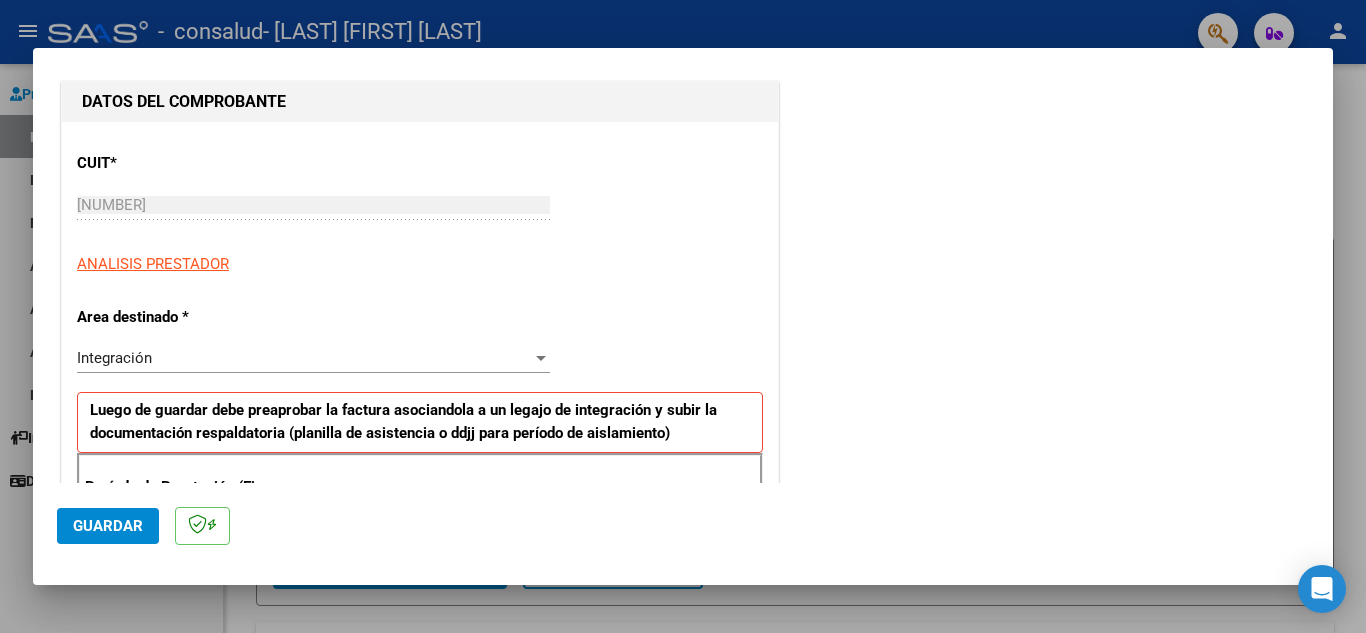 click on "Integración" at bounding box center [304, 358] 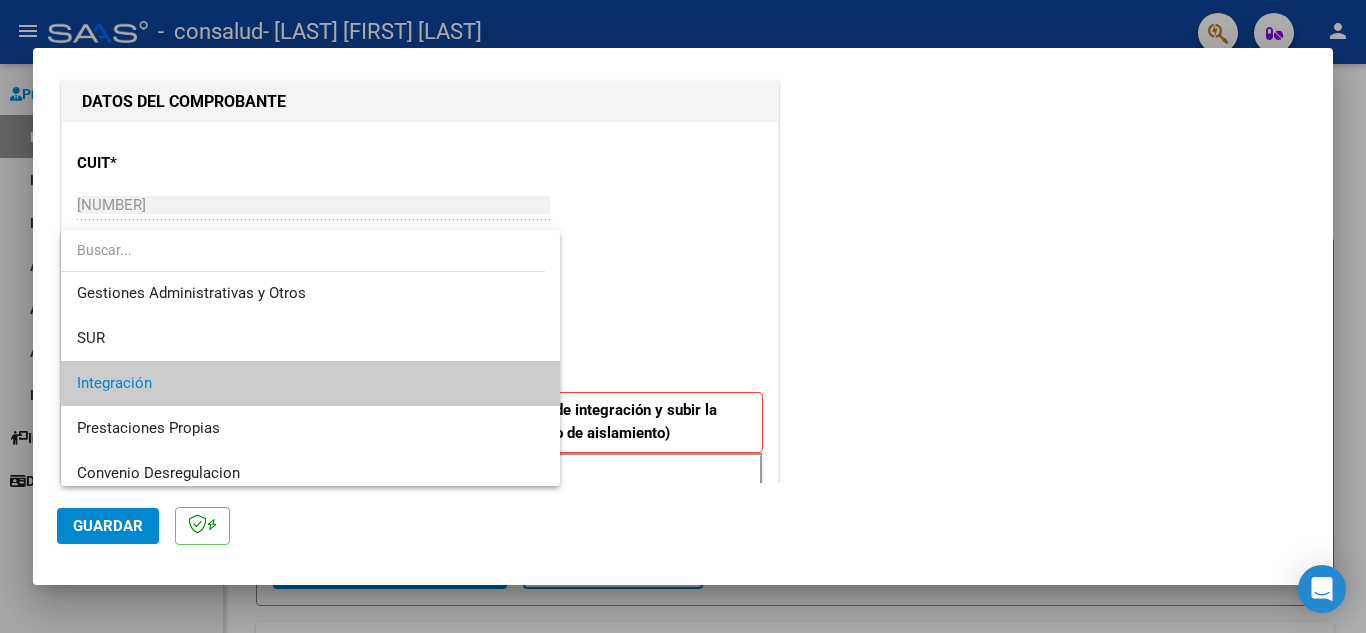 scroll, scrollTop: 0, scrollLeft: 0, axis: both 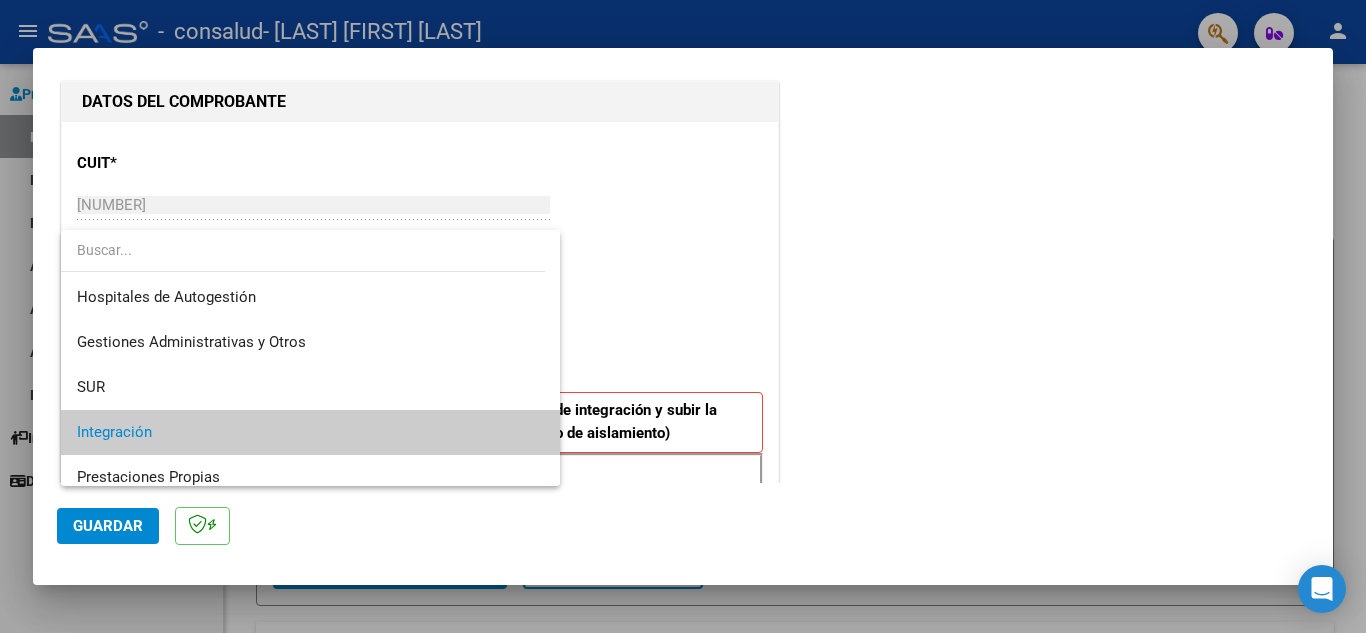 click on "Integración" at bounding box center [310, 432] 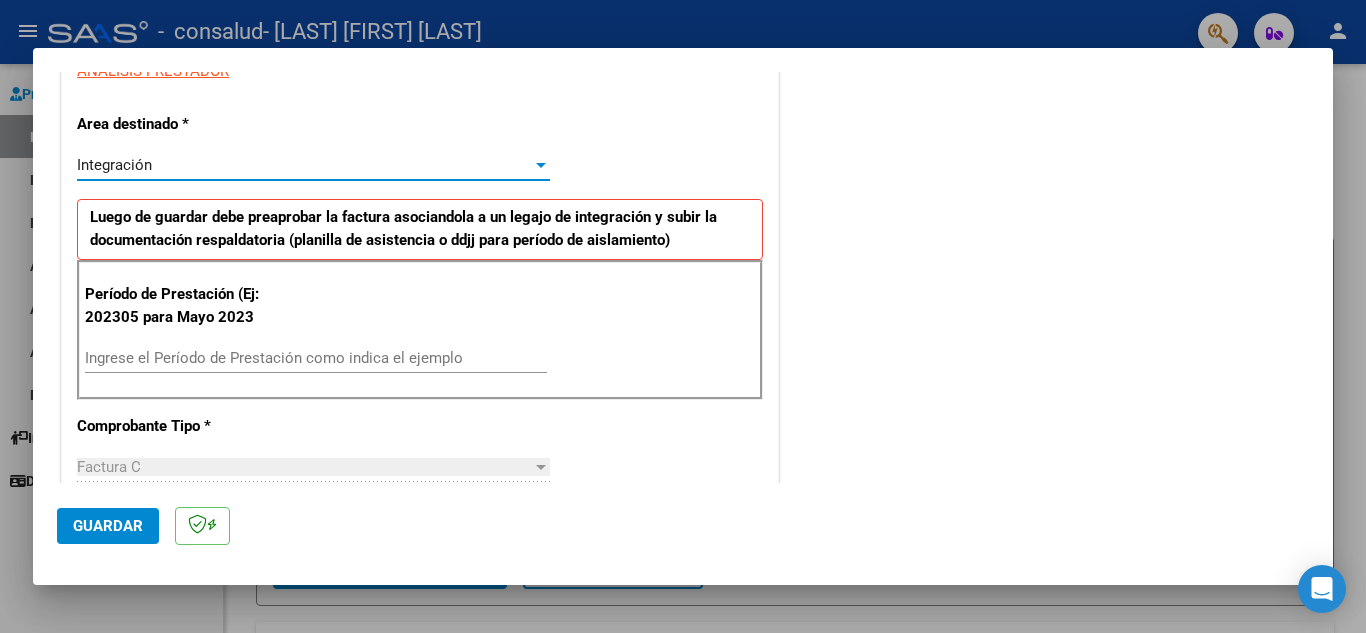 scroll, scrollTop: 400, scrollLeft: 0, axis: vertical 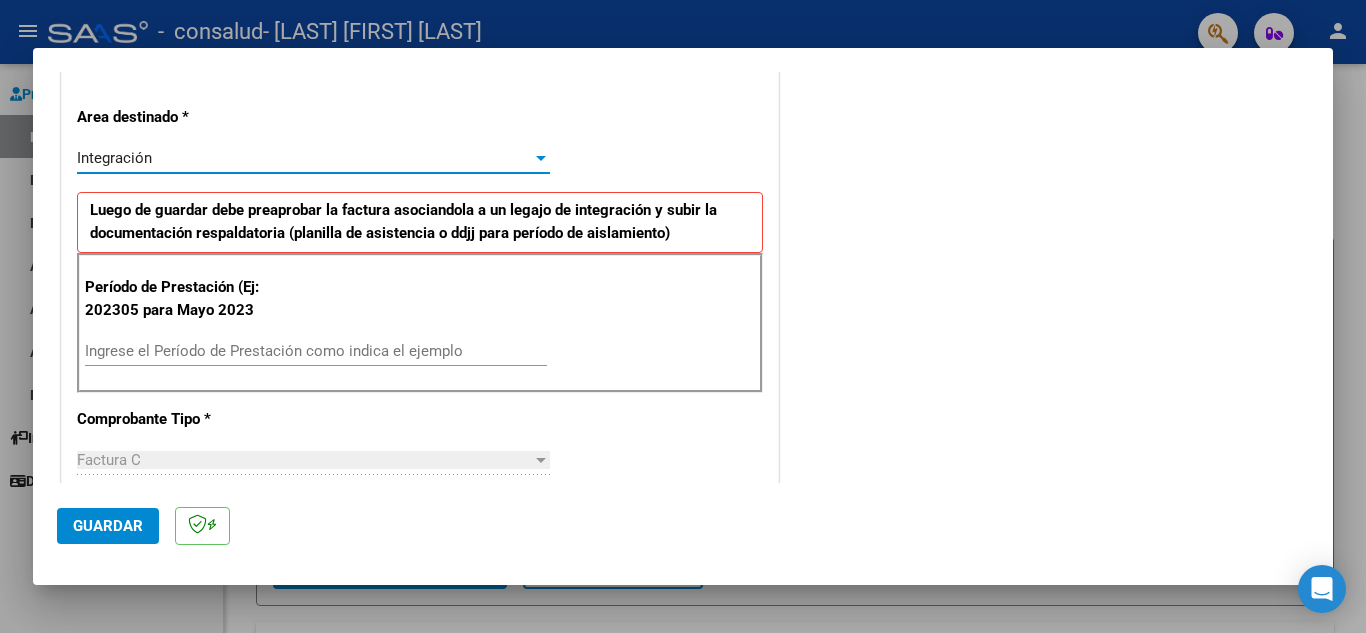 click on "Ingrese el Período de Prestación como indica el ejemplo" at bounding box center [316, 351] 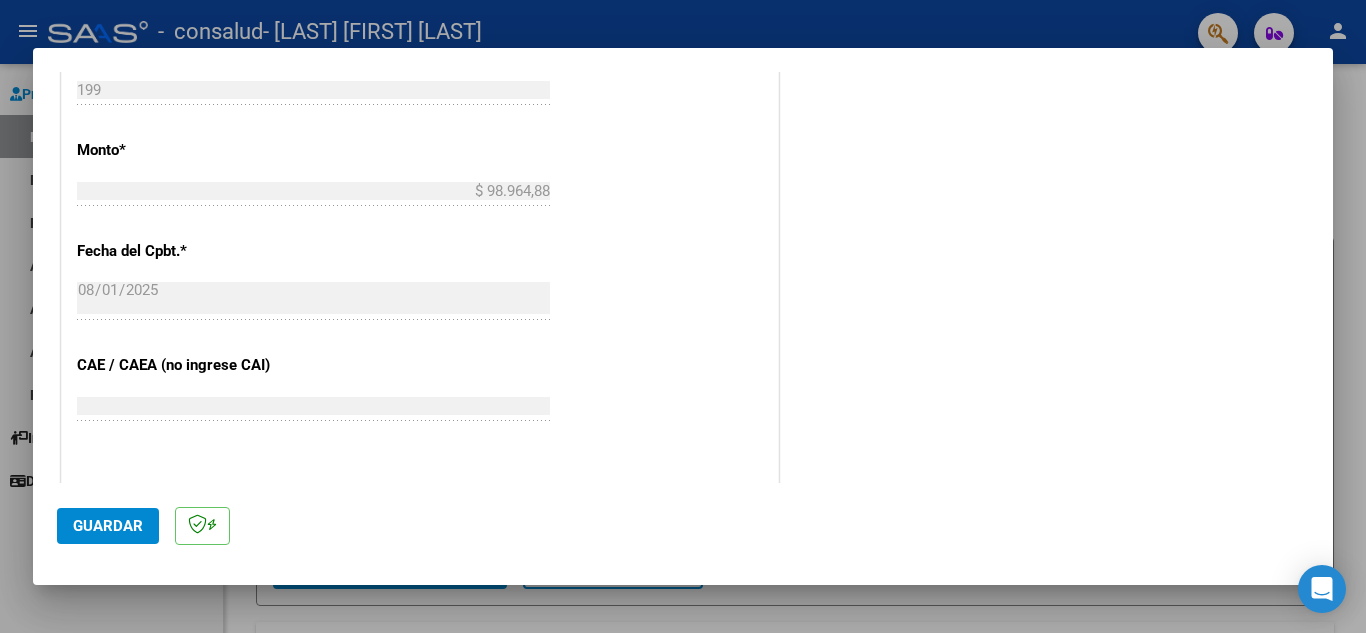 scroll, scrollTop: 1000, scrollLeft: 0, axis: vertical 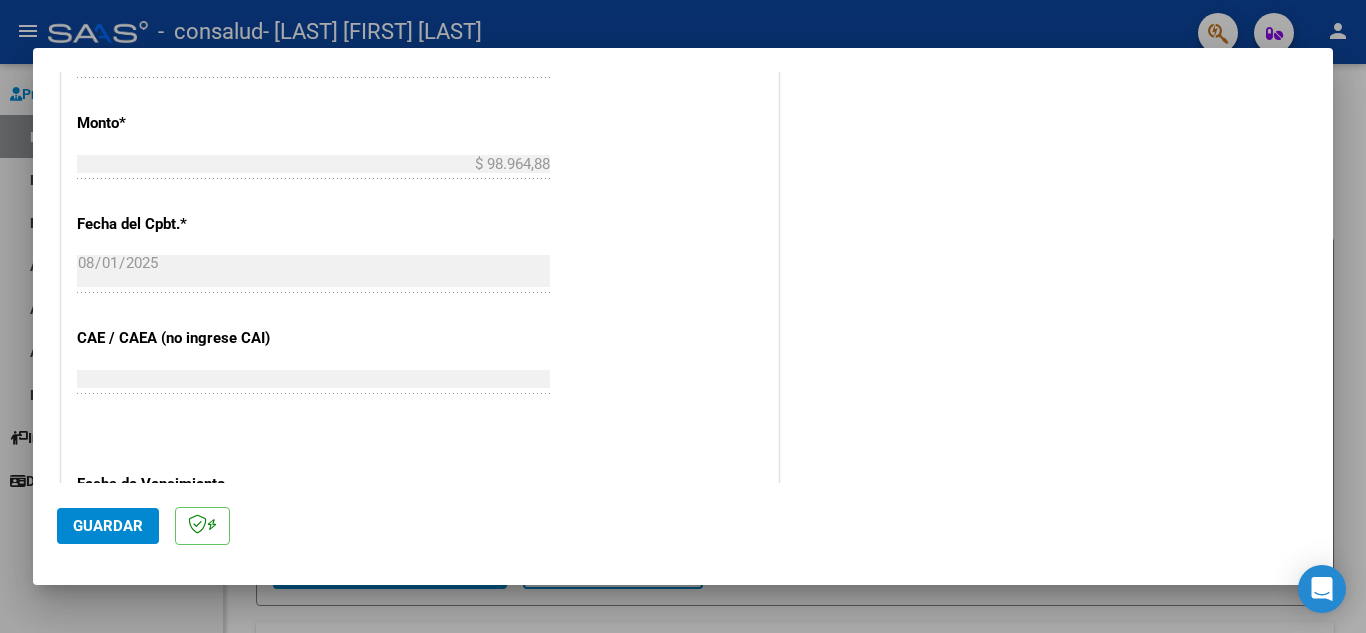 type on "202507" 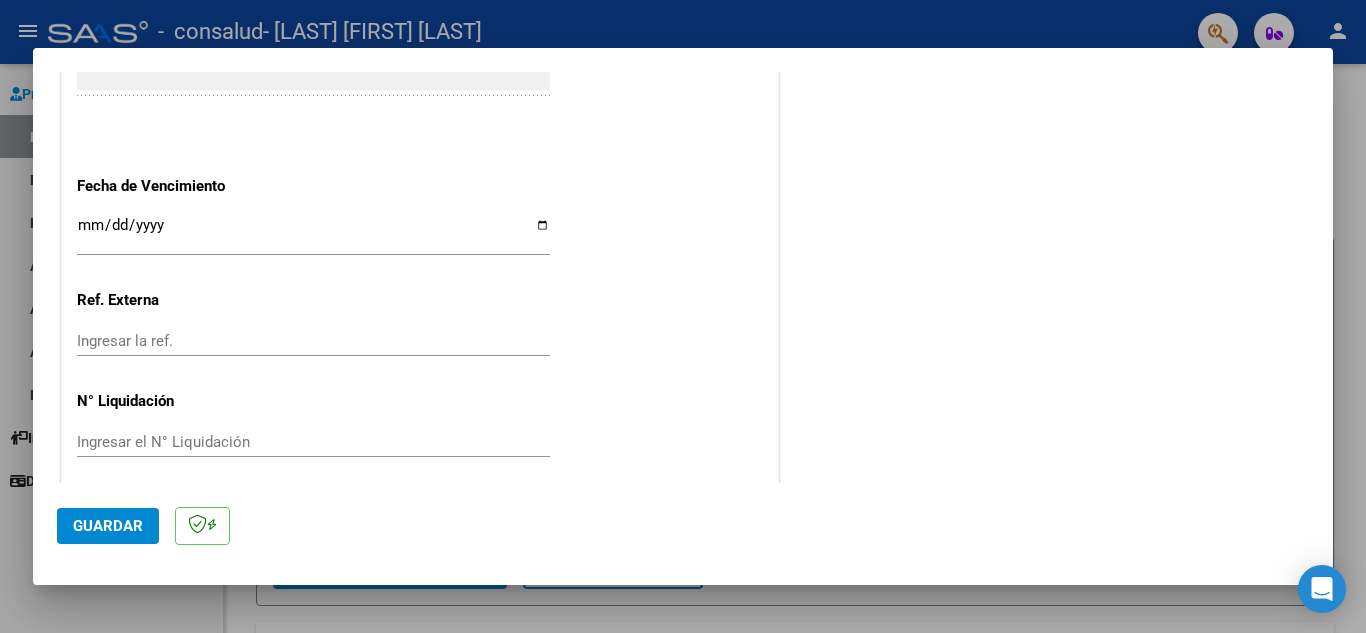 scroll, scrollTop: 1300, scrollLeft: 0, axis: vertical 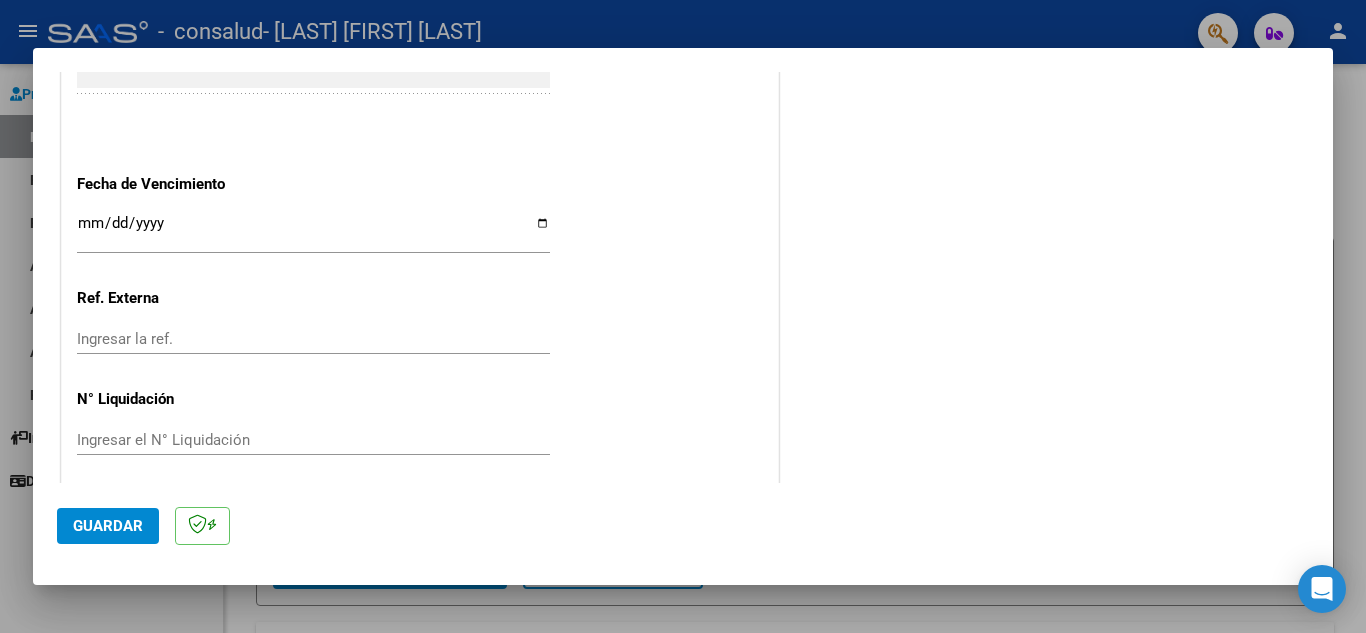 click on "Ingresar la fecha" at bounding box center (313, 231) 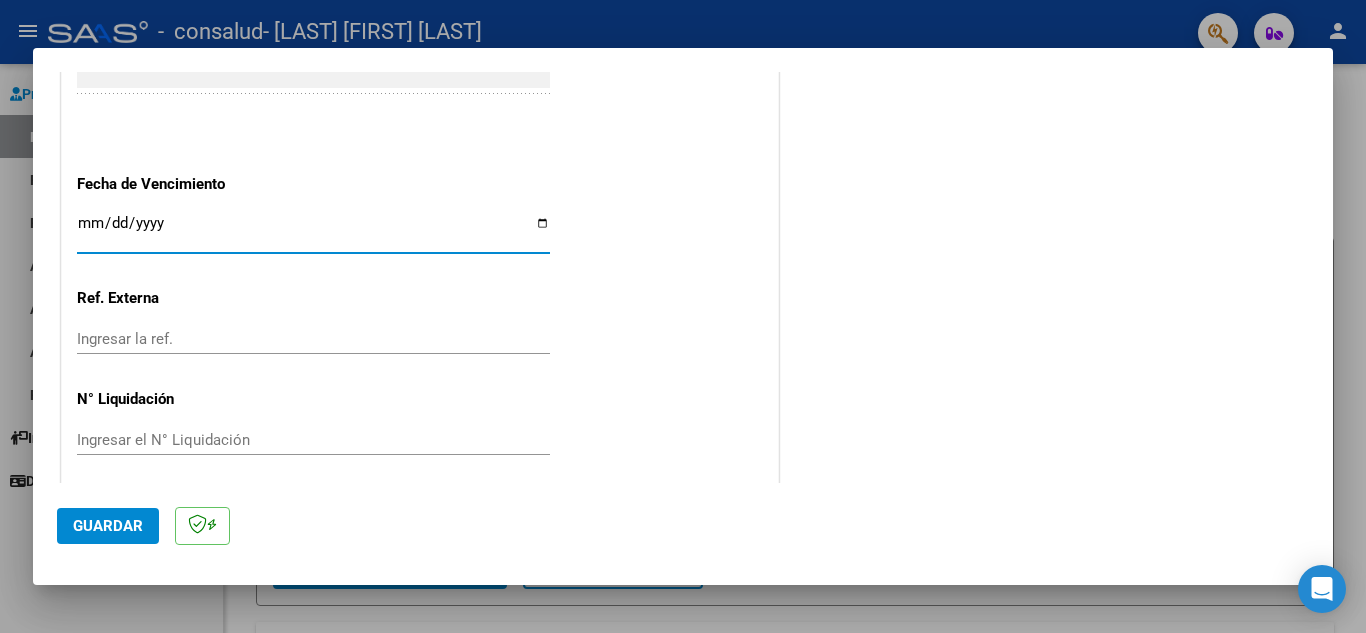 click on "Ingresar la fecha" at bounding box center (313, 231) 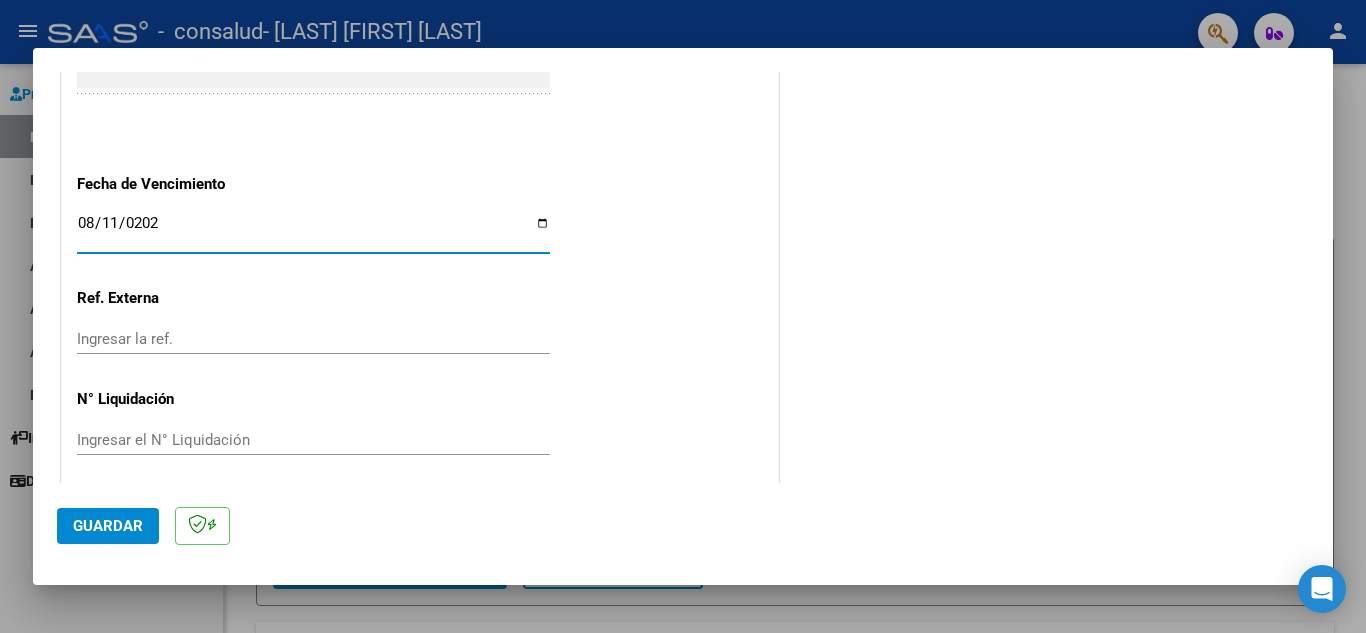 type on "2025-08-11" 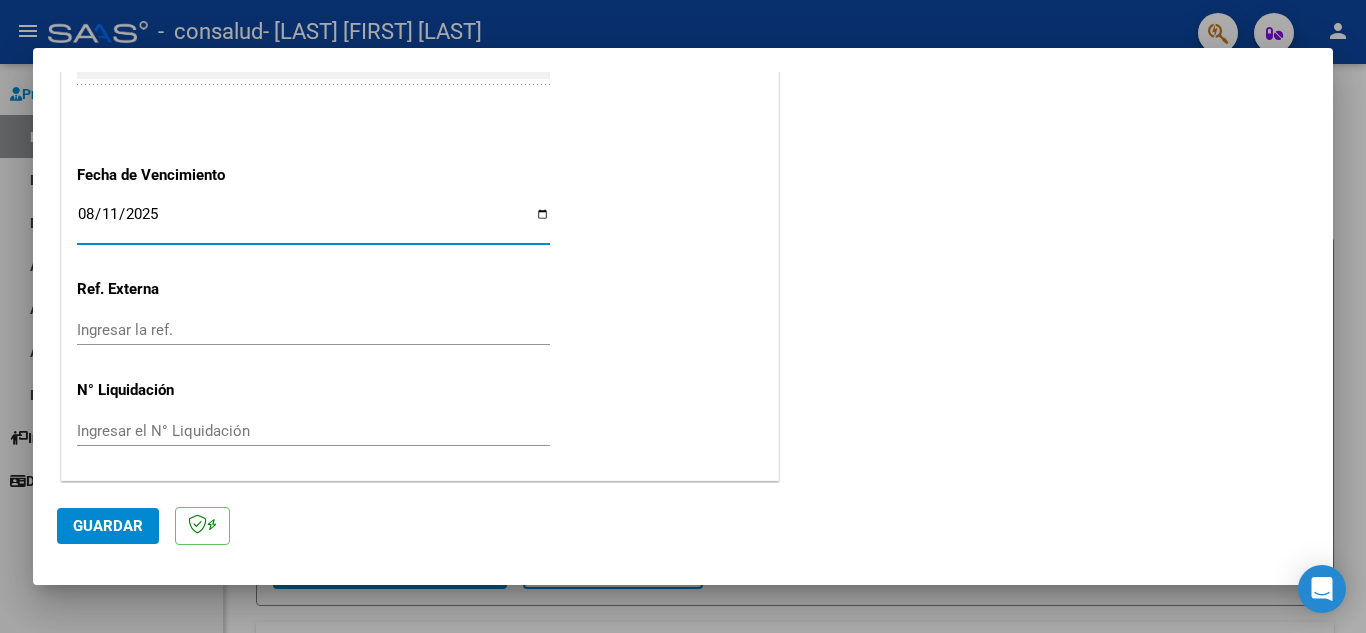 scroll, scrollTop: 1311, scrollLeft: 0, axis: vertical 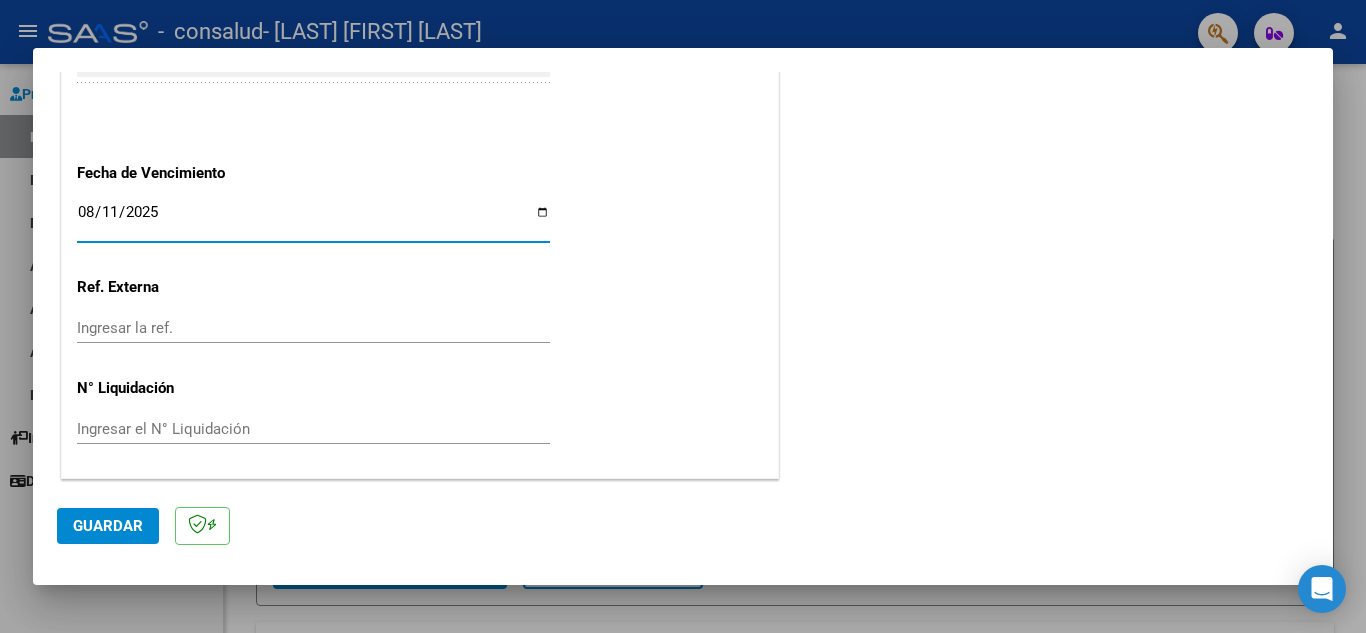 click on "Ingresar el N° Liquidación" at bounding box center [313, 429] 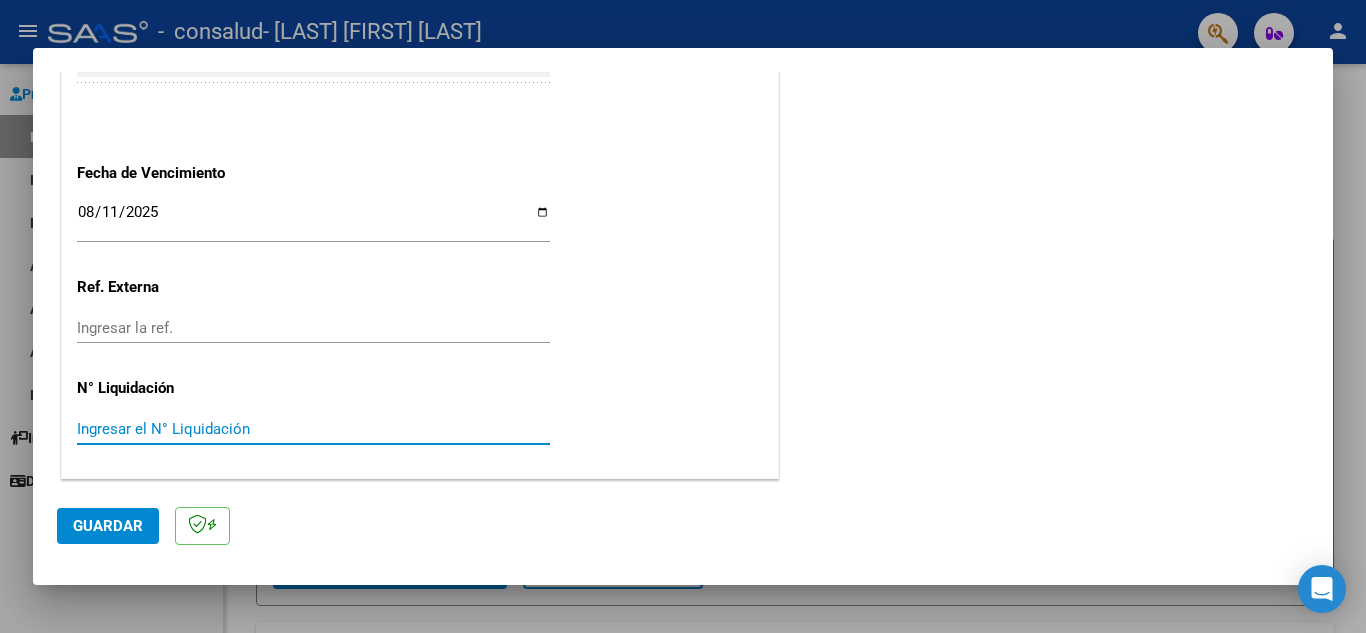 click on "Guardar" 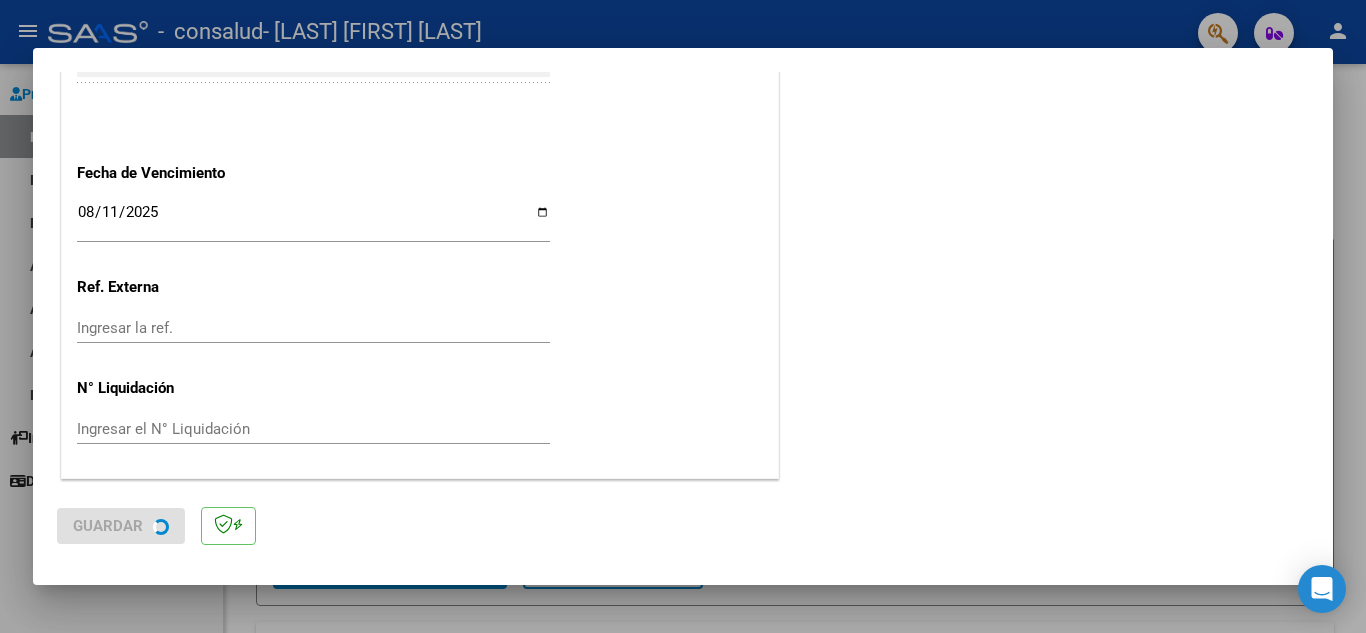 scroll, scrollTop: 0, scrollLeft: 0, axis: both 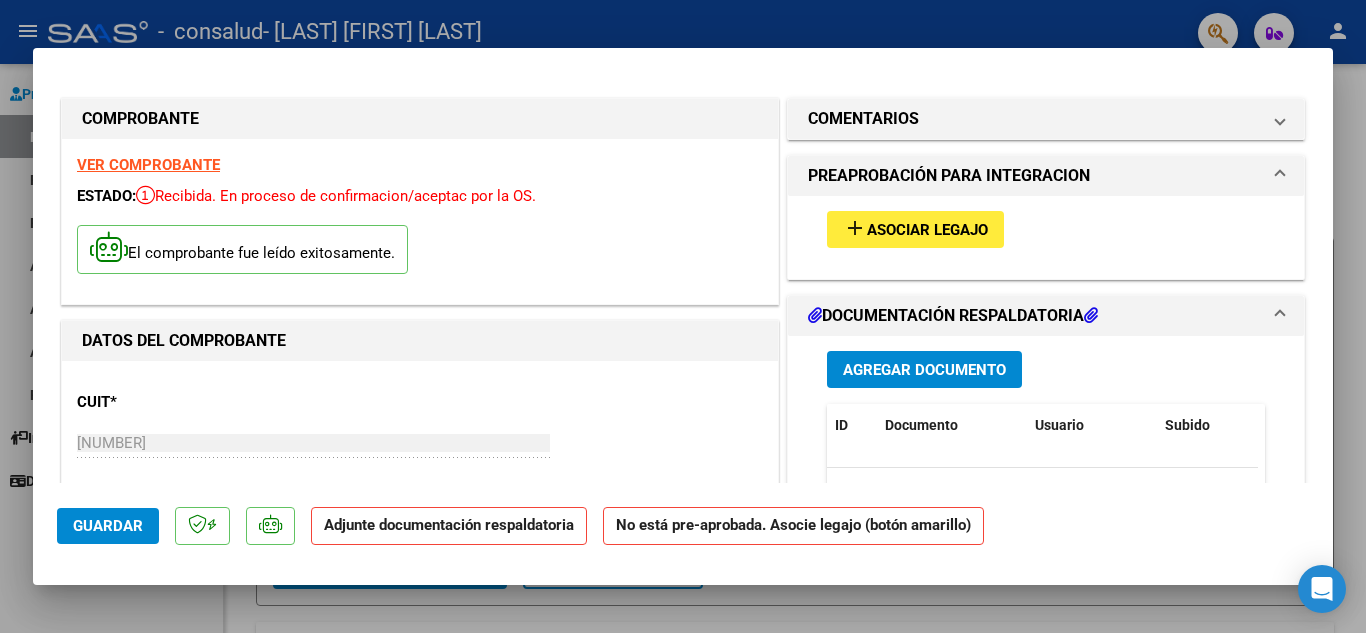 click on "Agregar Documento" at bounding box center (924, 370) 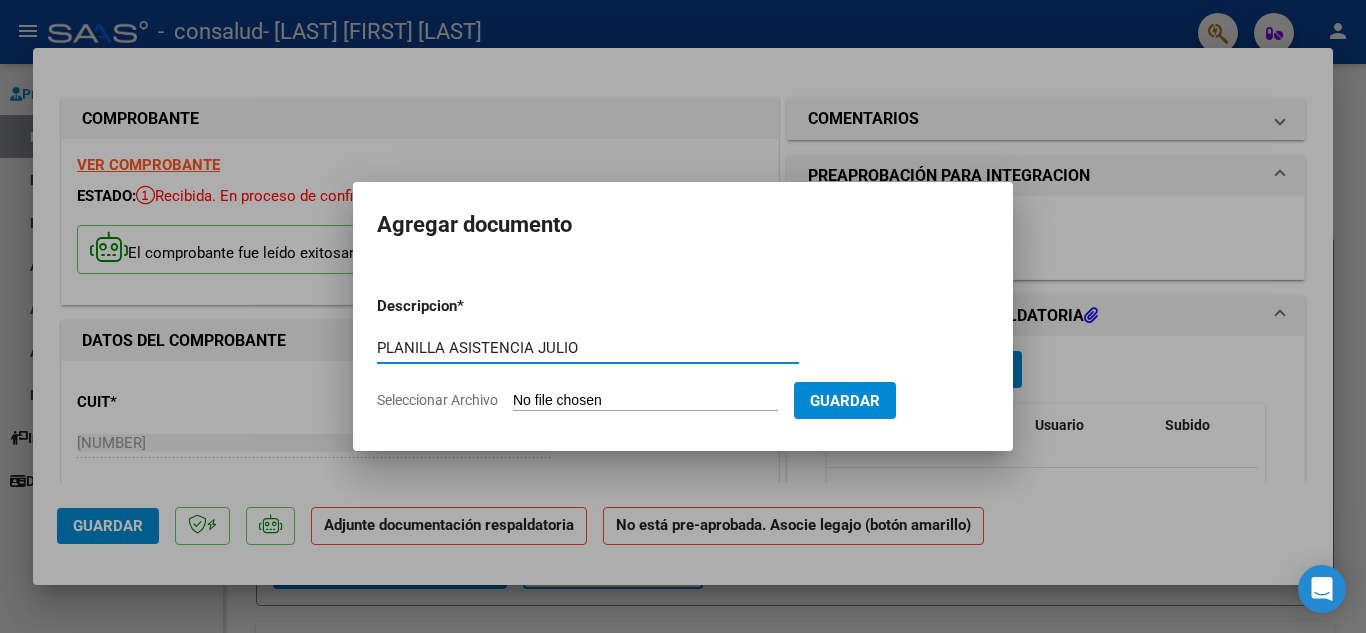 type on "PLANILLA ASISTENCIA JULIO" 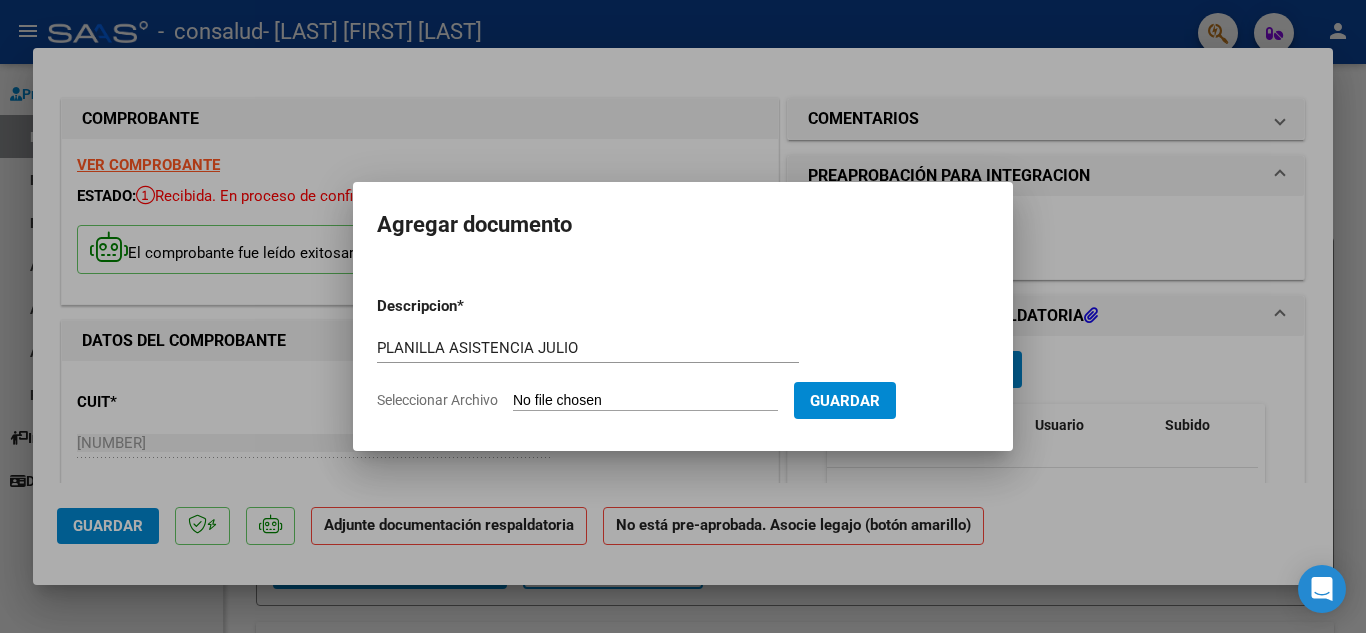 type on "C:\fakepath\[LAST] [FIRST] [LAST] - DOCUMENTACION .pdf" 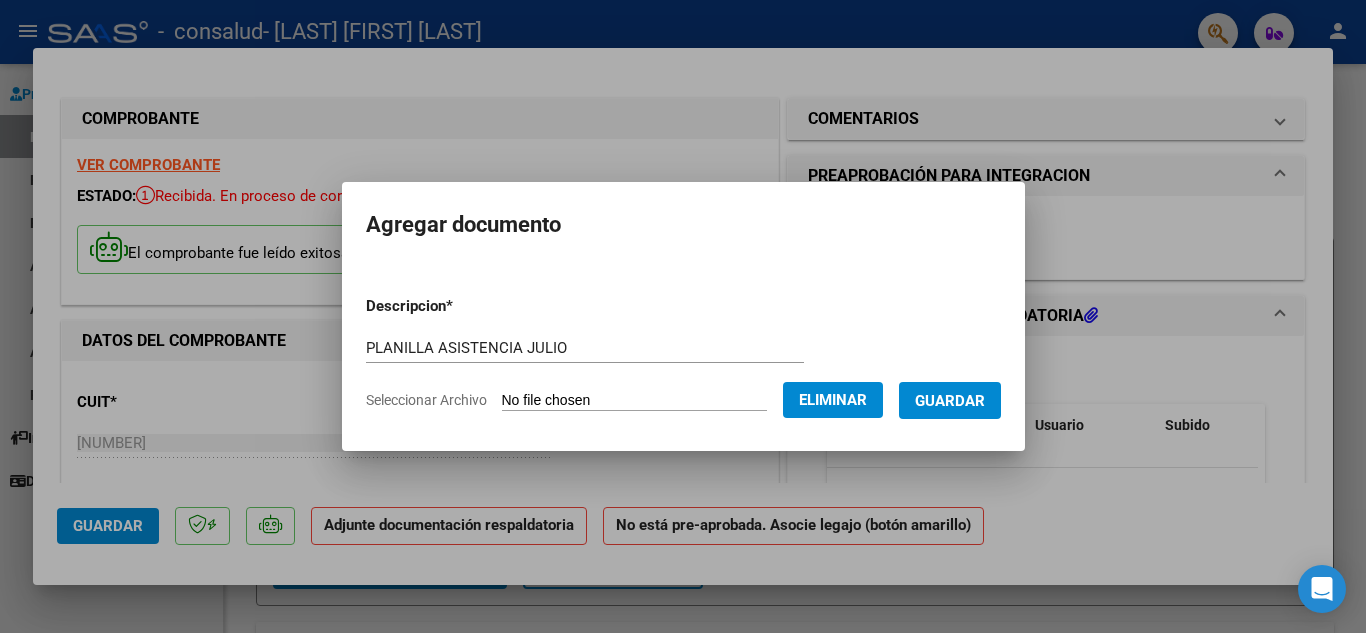 click on "Guardar" at bounding box center (950, 401) 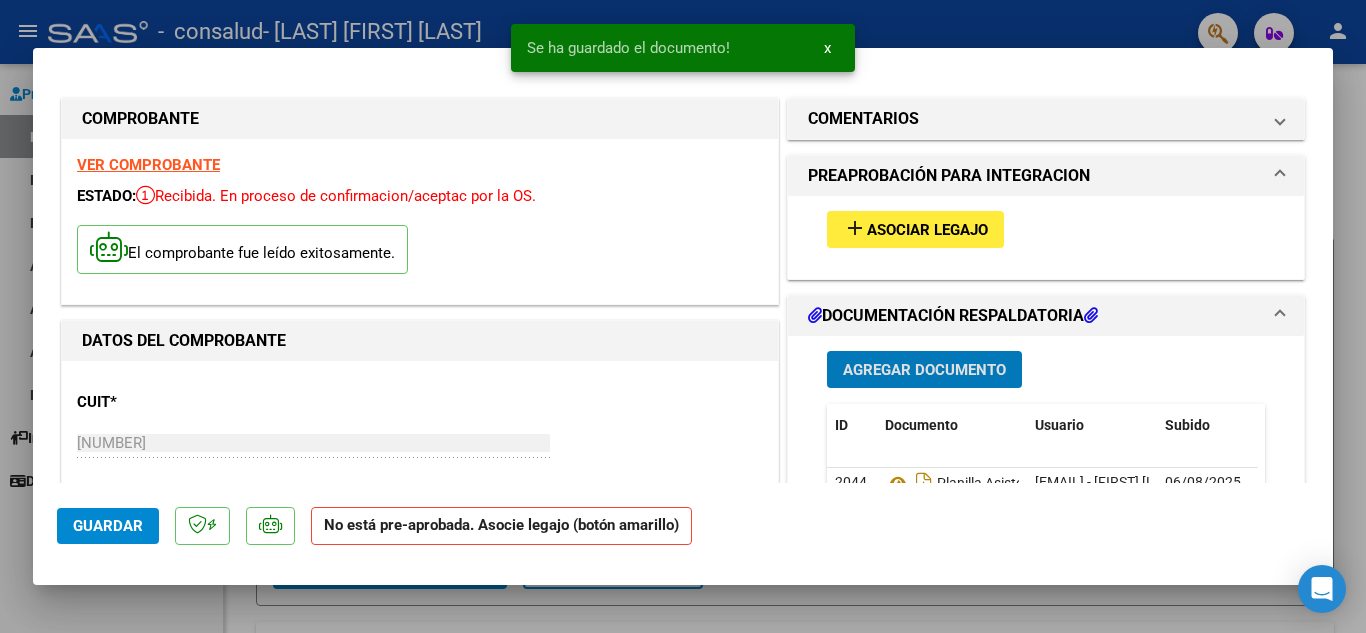 click on "Asociar Legajo" at bounding box center (927, 230) 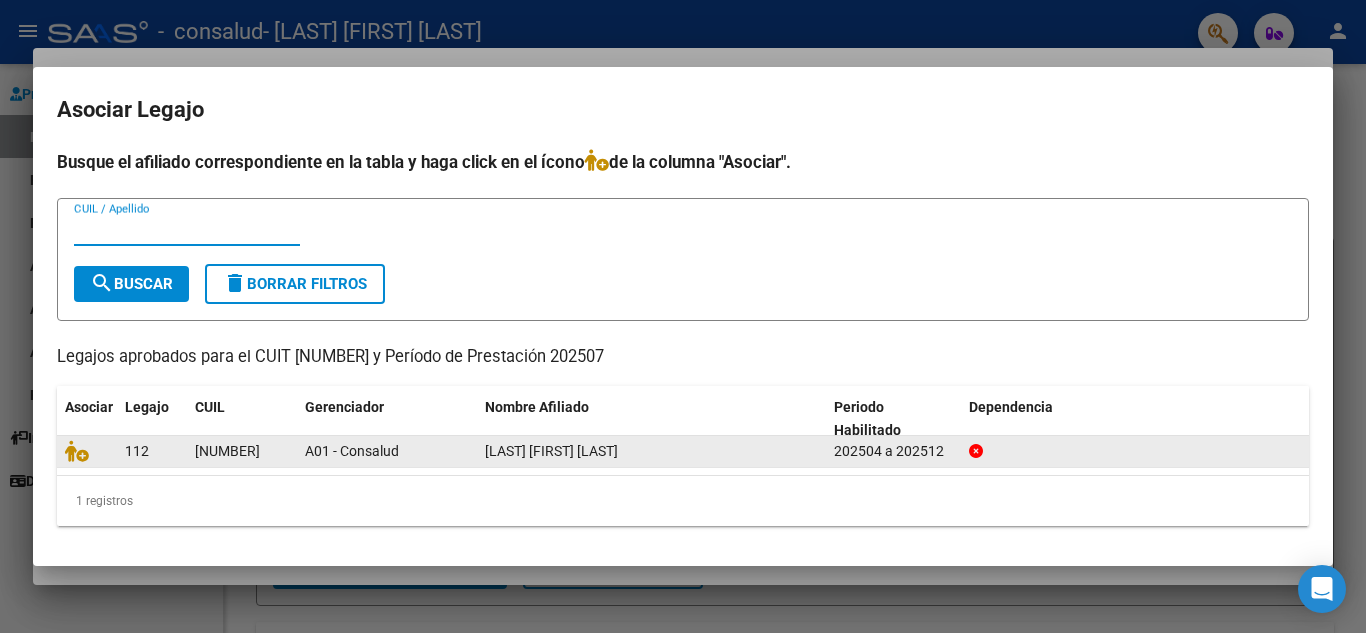 click on "A01 - Consalud" 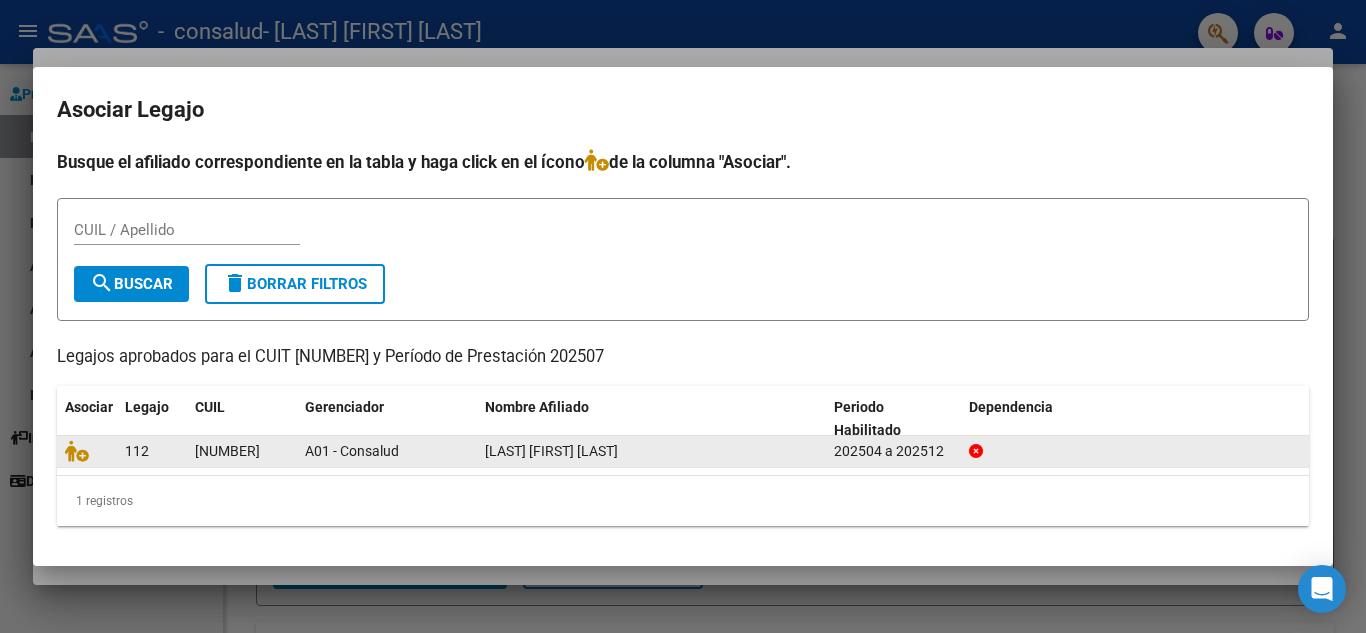click on "A01 - Consalud" 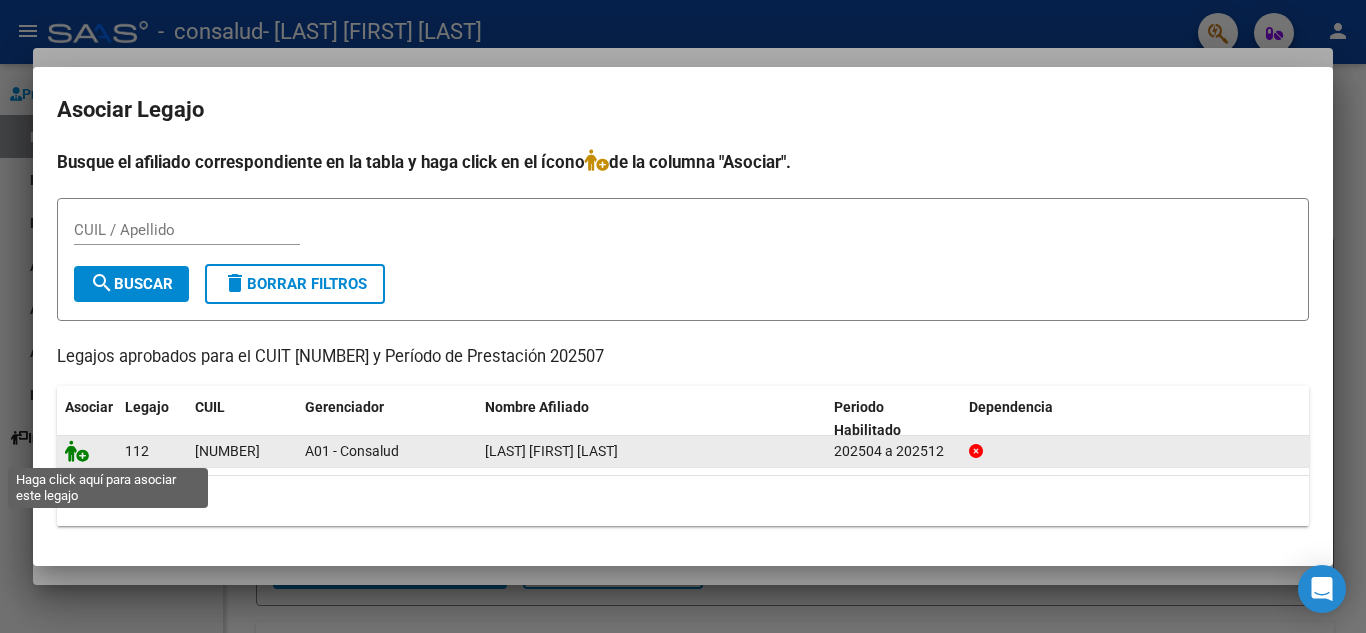 click 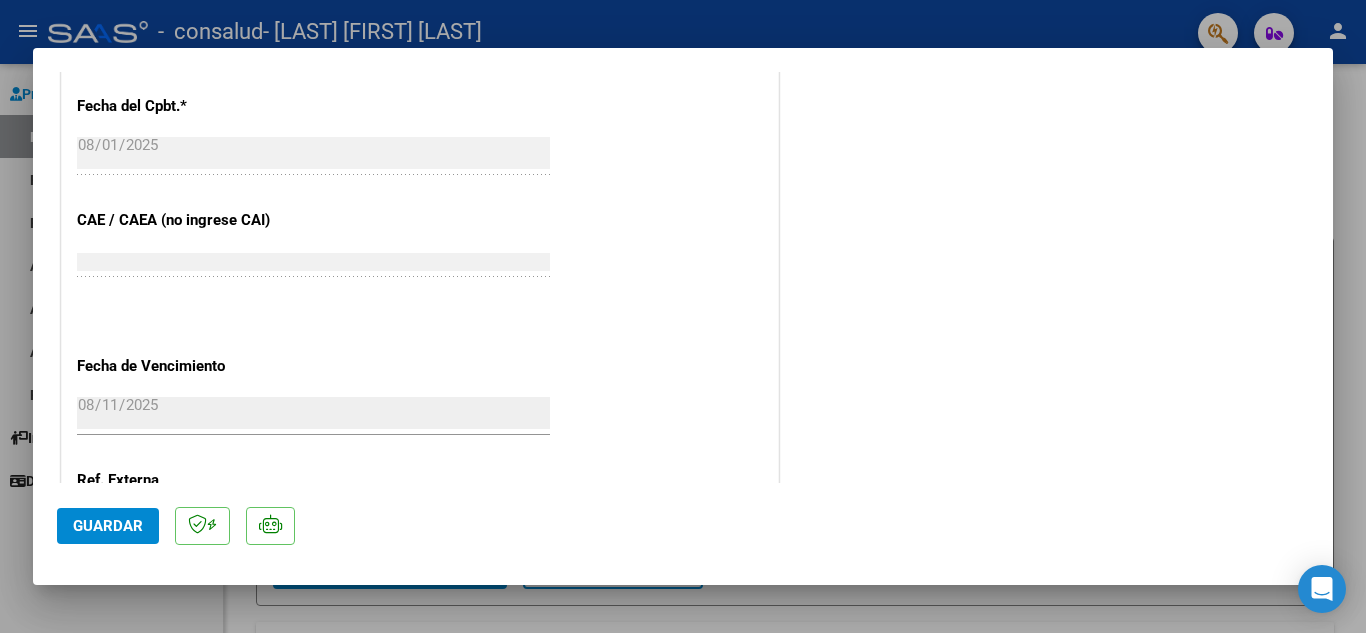 scroll, scrollTop: 1200, scrollLeft: 0, axis: vertical 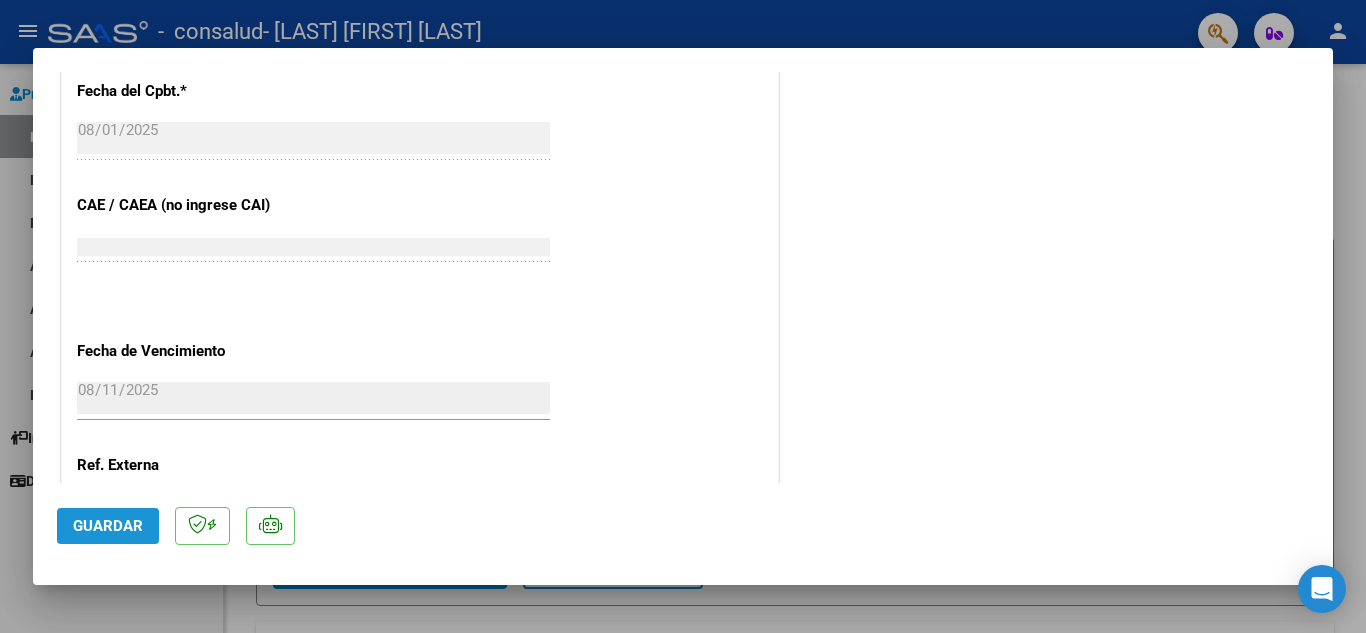 click on "Guardar" 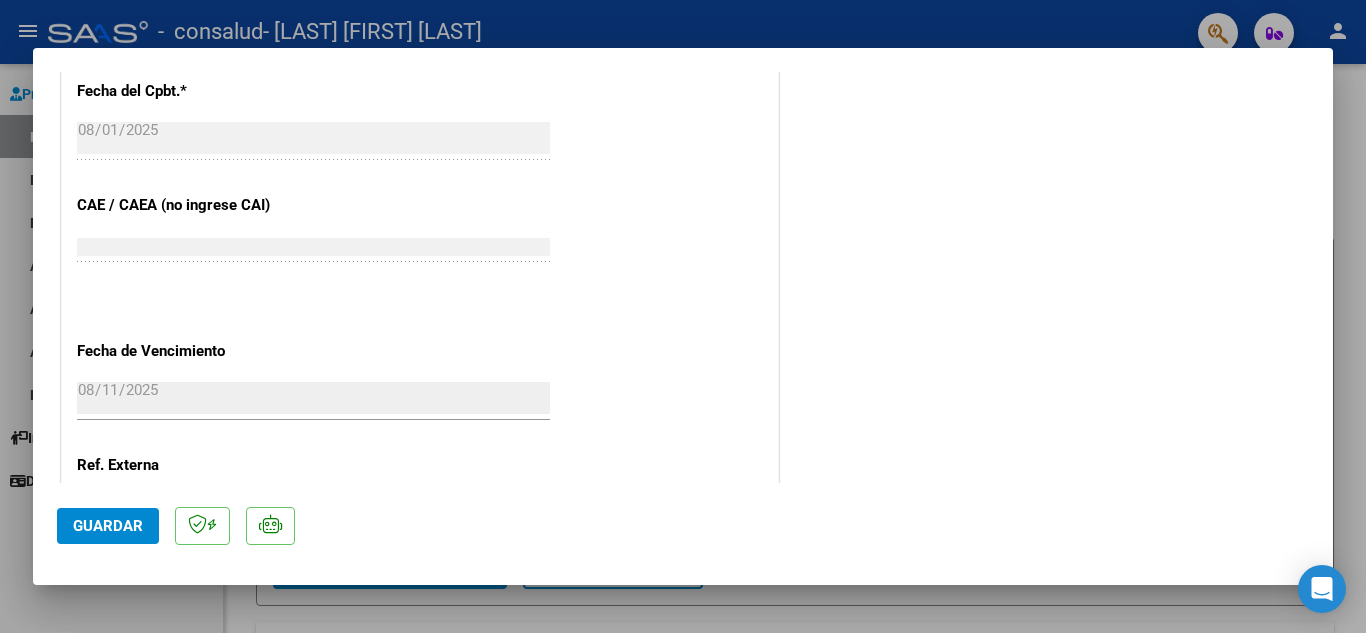 click on "Guardar" 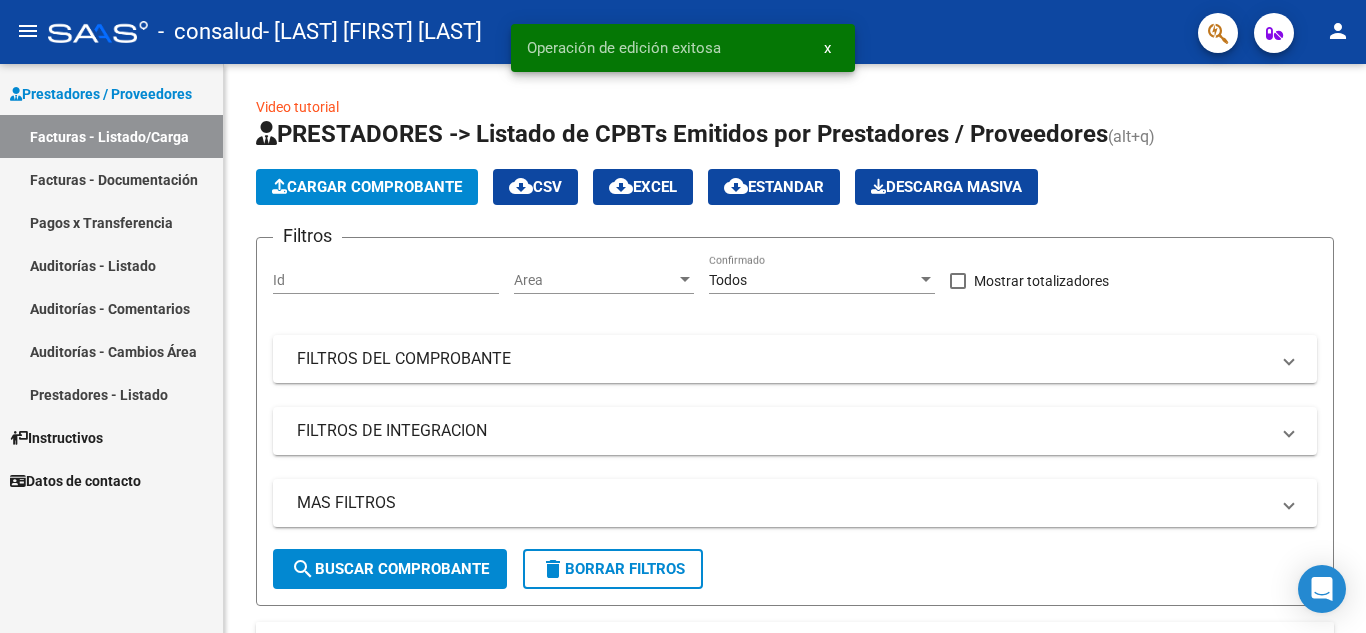 click on "Pagos x Transferencia" at bounding box center [111, 222] 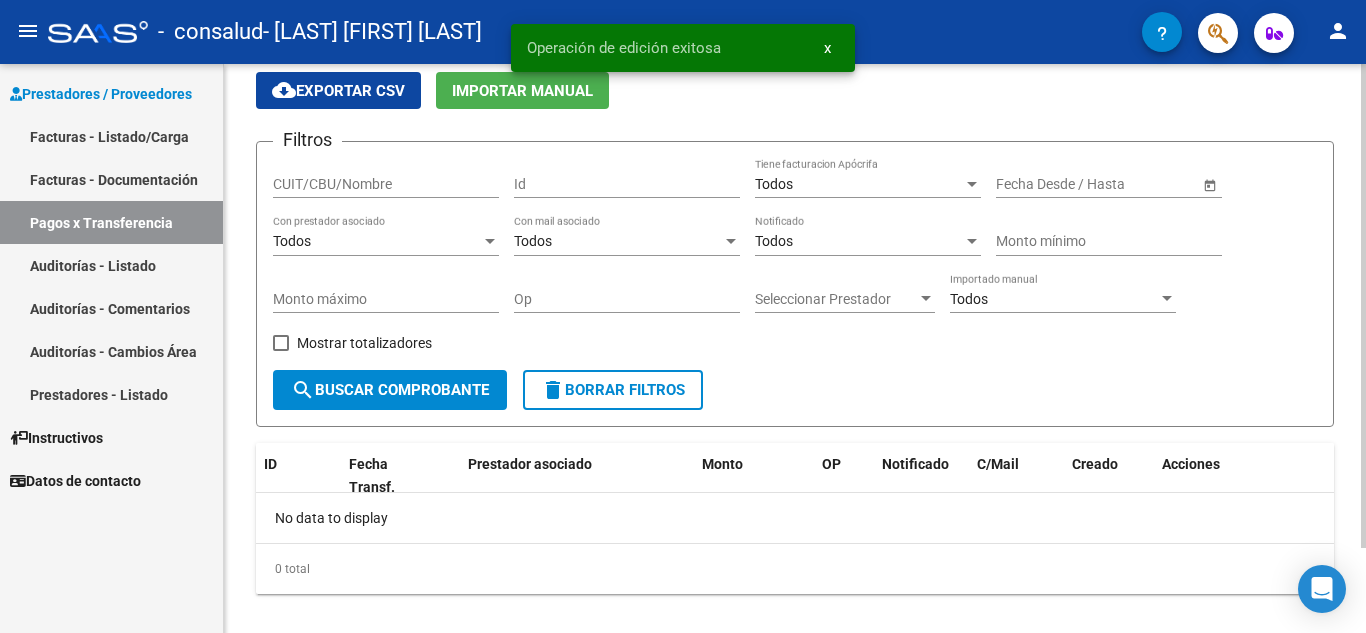 scroll, scrollTop: 100, scrollLeft: 0, axis: vertical 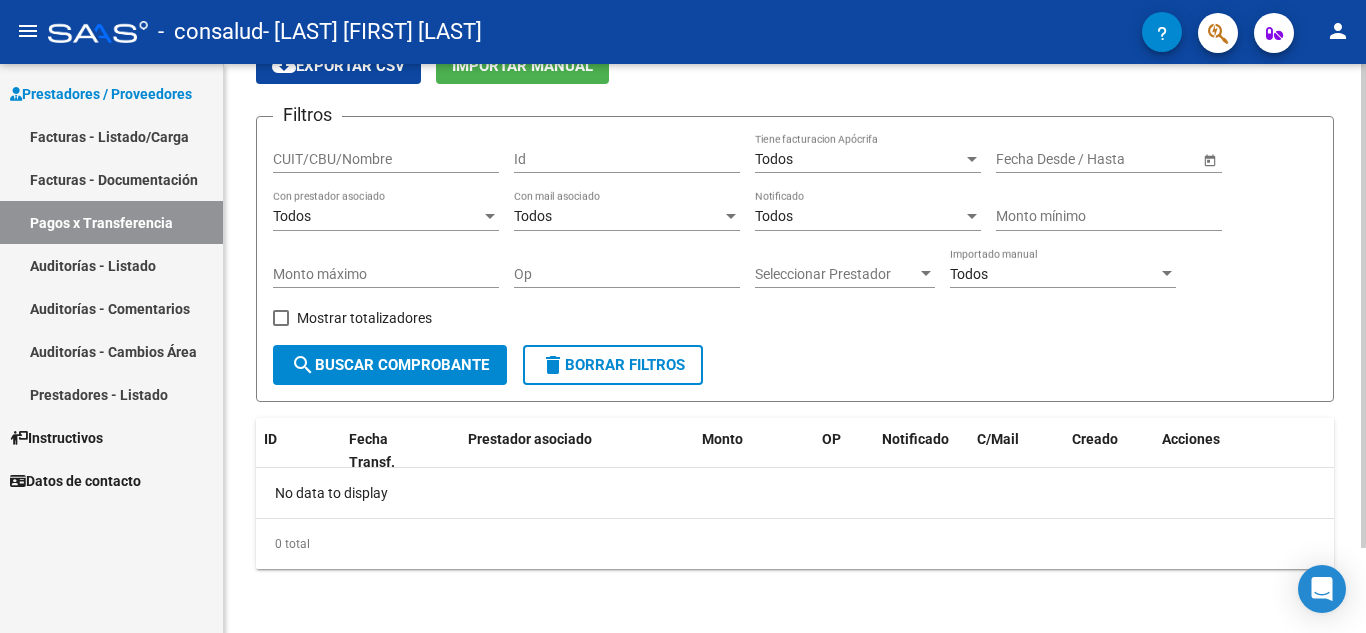 drag, startPoint x: 413, startPoint y: 444, endPoint x: 405, endPoint y: 416, distance: 29.12044 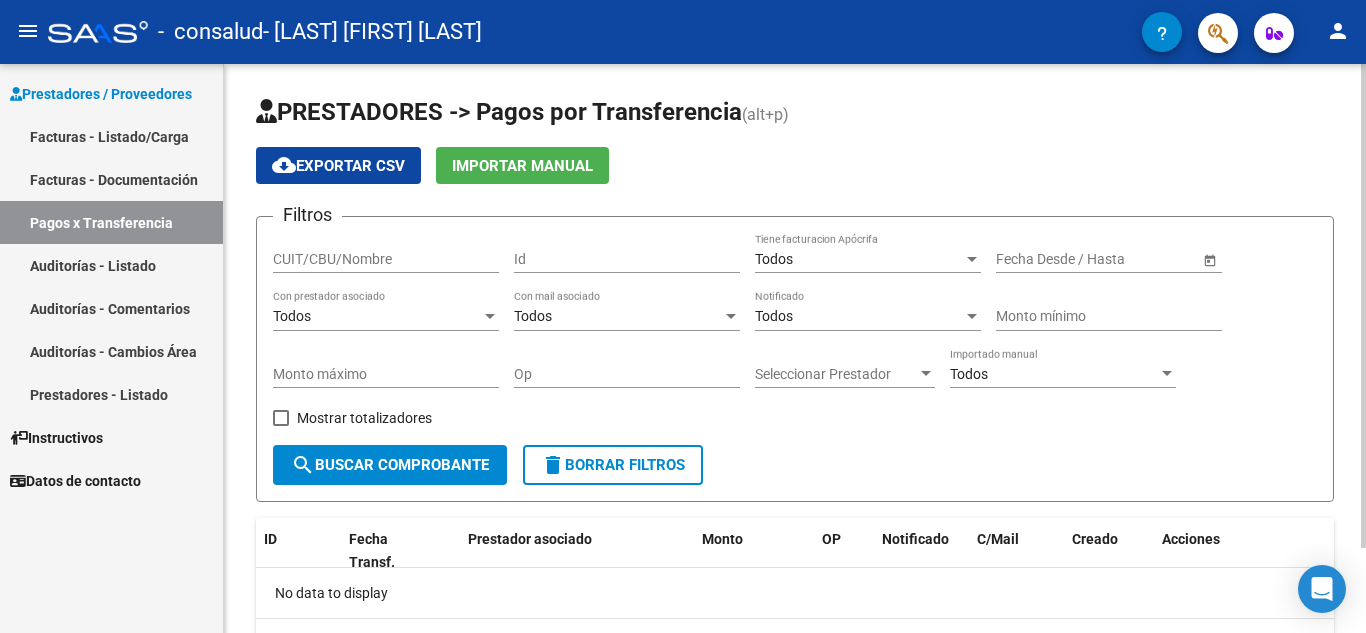 click on "CUIT/CBU/Nombre" at bounding box center [386, 259] 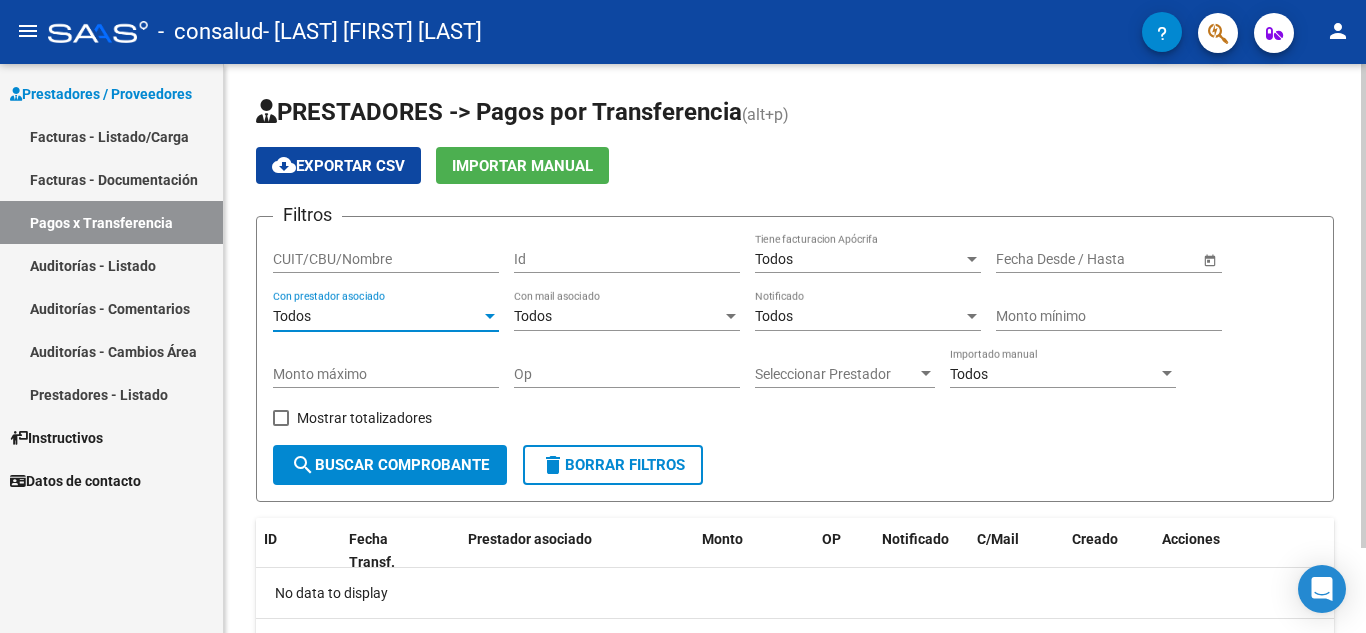 click on "Todos" at bounding box center (377, 316) 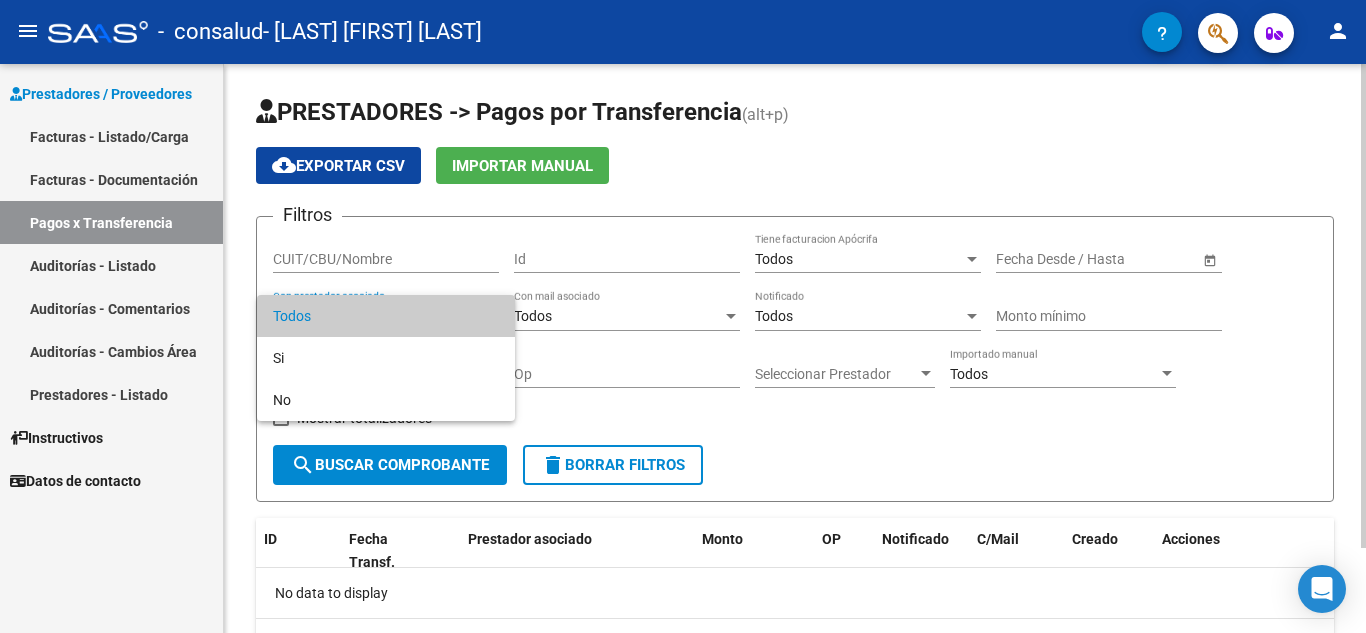 click on "Todos" at bounding box center (386, 316) 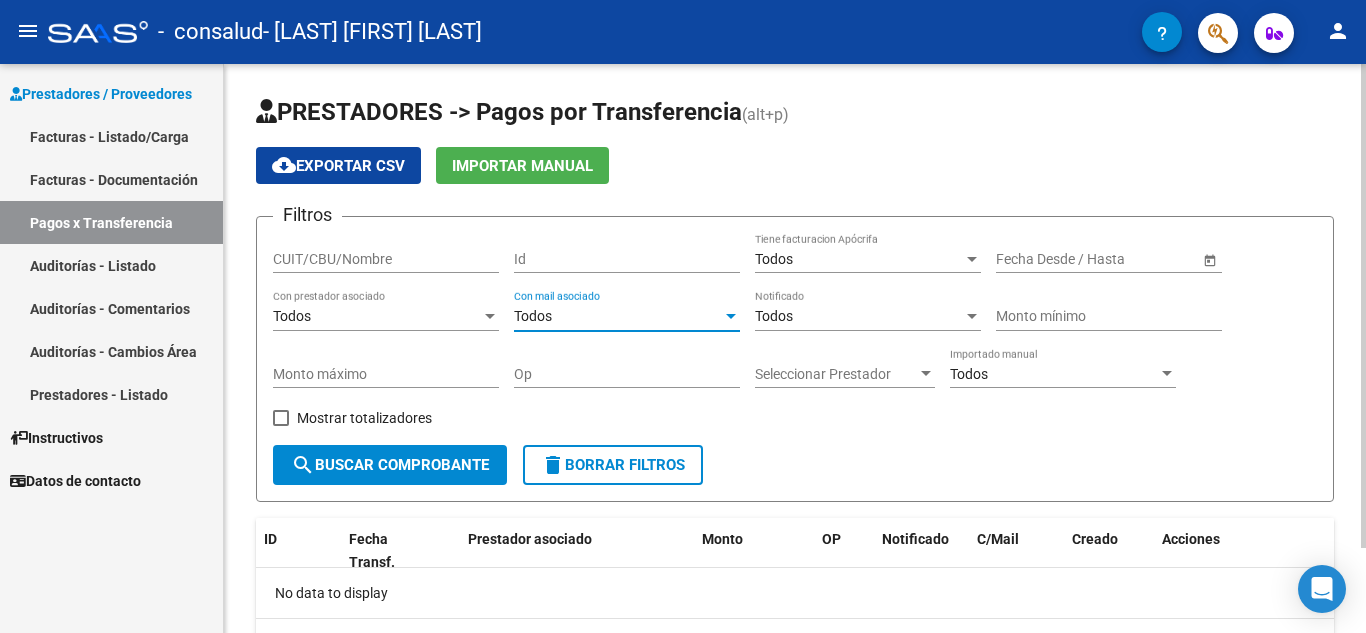 click on "Todos" at bounding box center [618, 316] 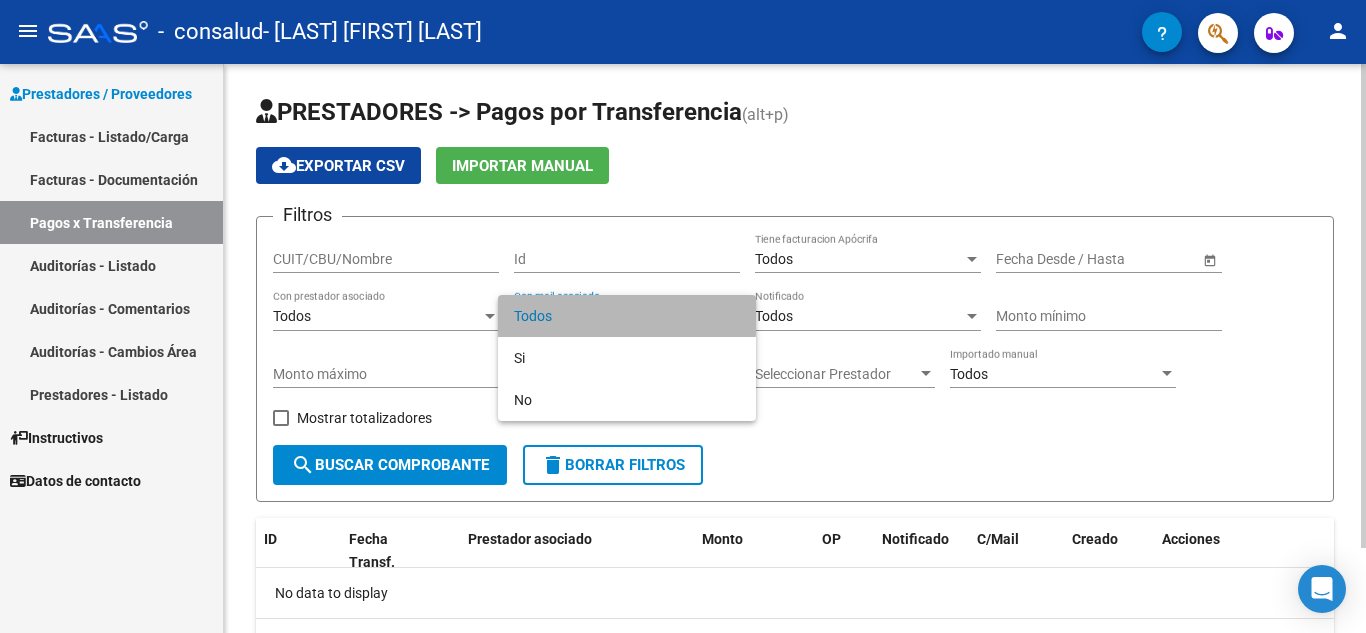 click on "Todos" at bounding box center (627, 316) 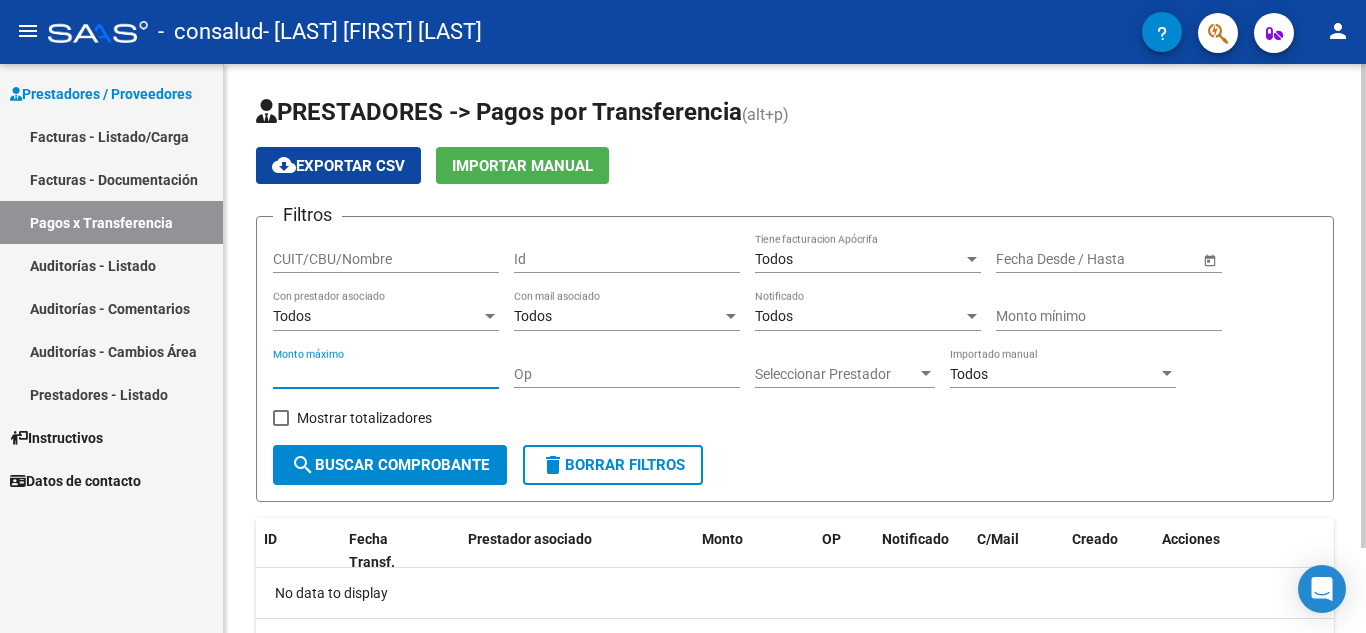 click on "Monto máximo" at bounding box center [386, 374] 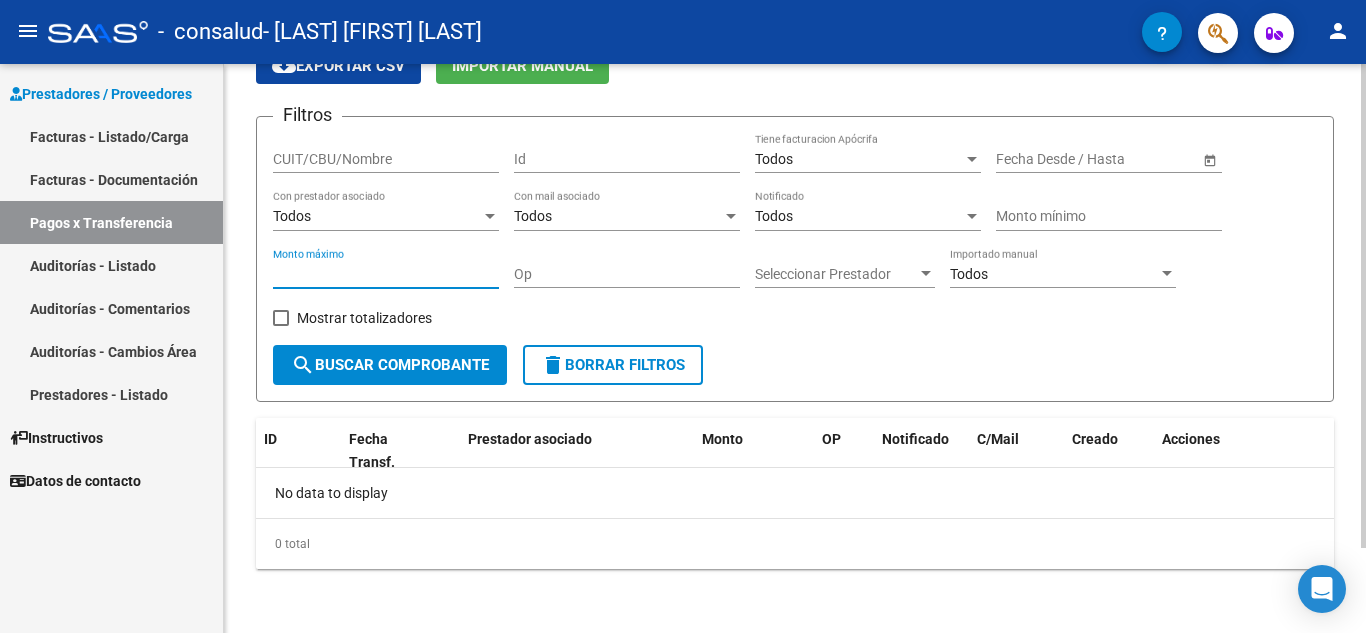 scroll, scrollTop: 0, scrollLeft: 0, axis: both 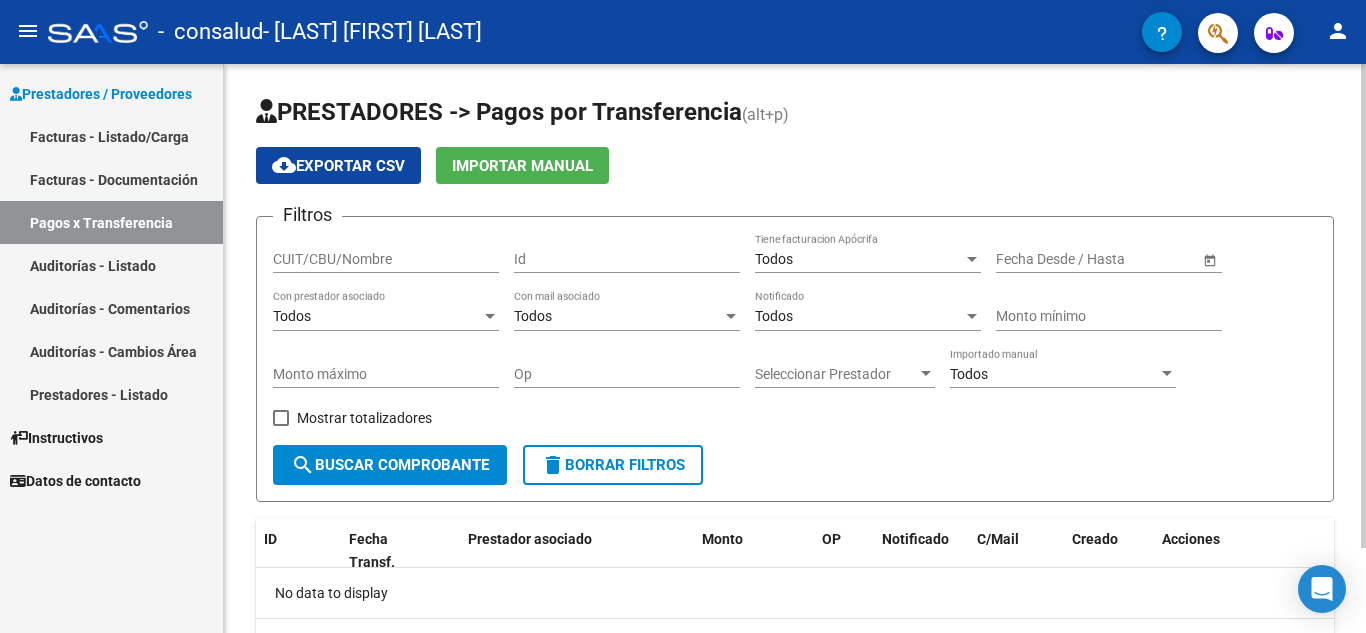 click on "CUIT/CBU/Nombre" 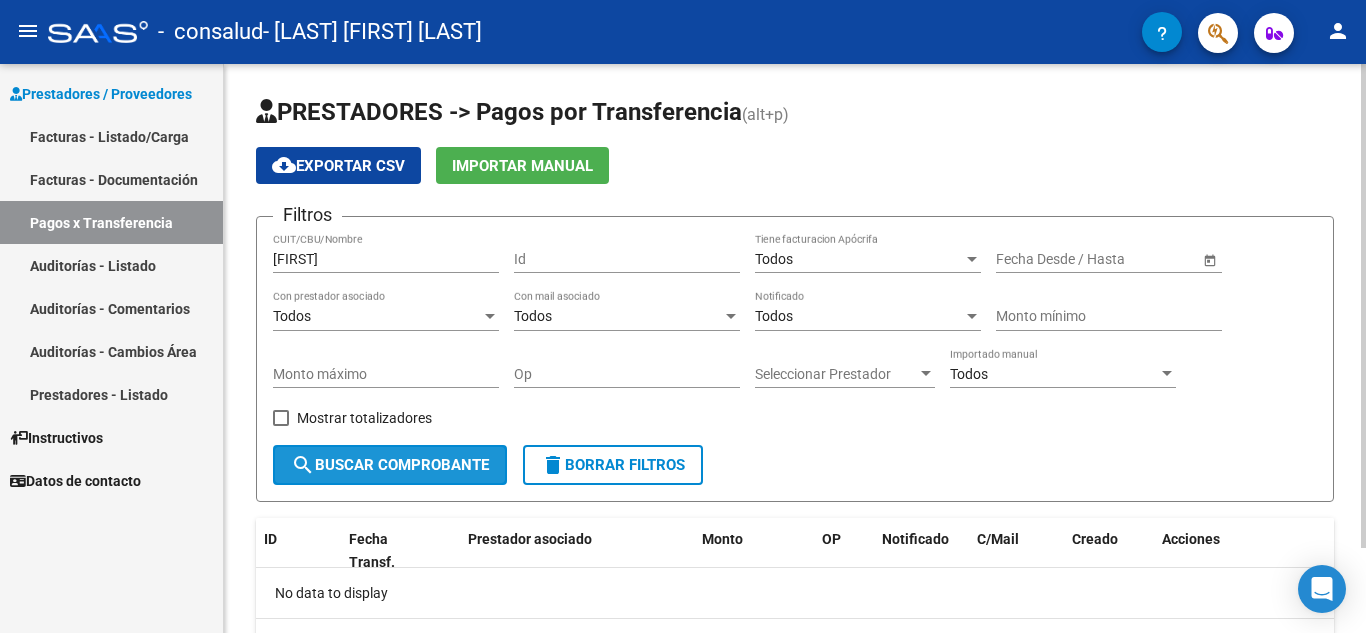 click on "search  Buscar Comprobante" 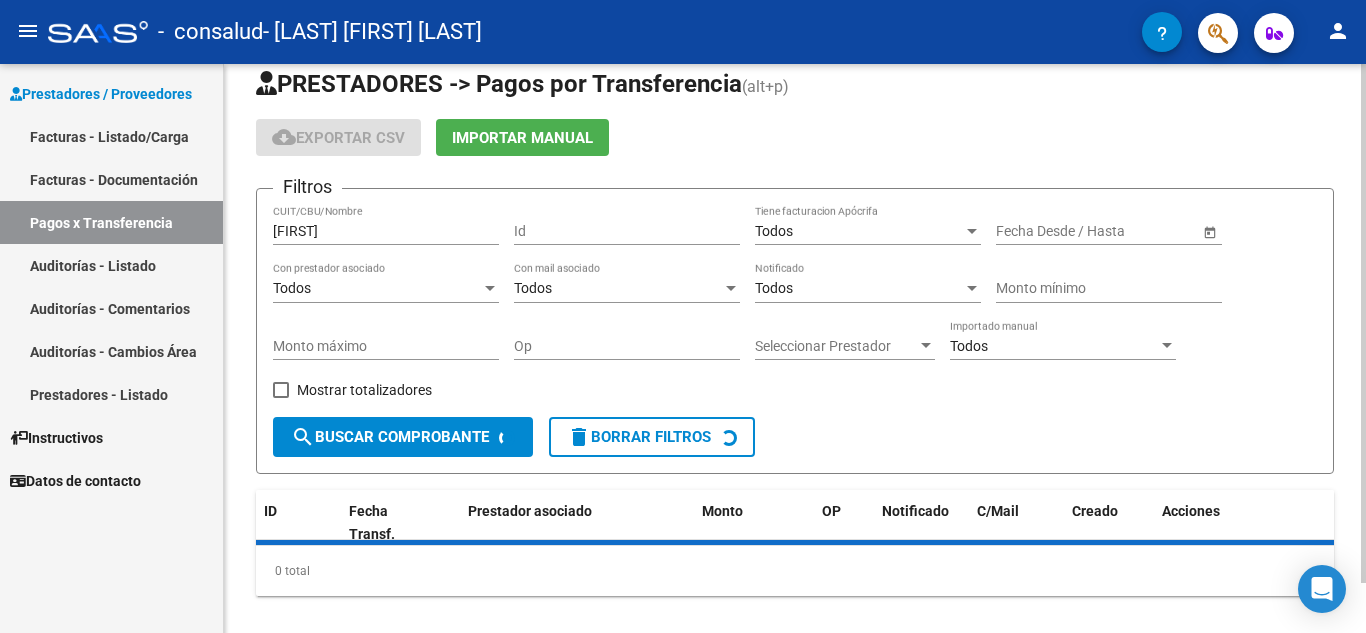 scroll, scrollTop: 55, scrollLeft: 0, axis: vertical 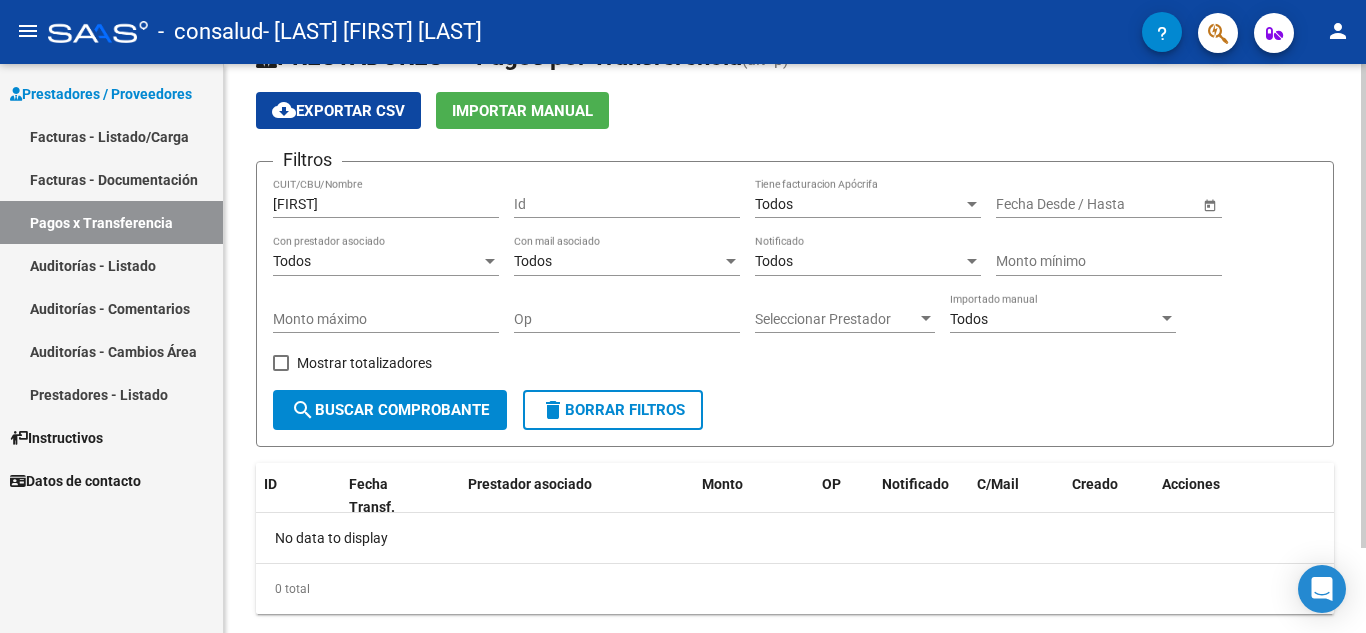click on "[FIRST]" at bounding box center (386, 204) 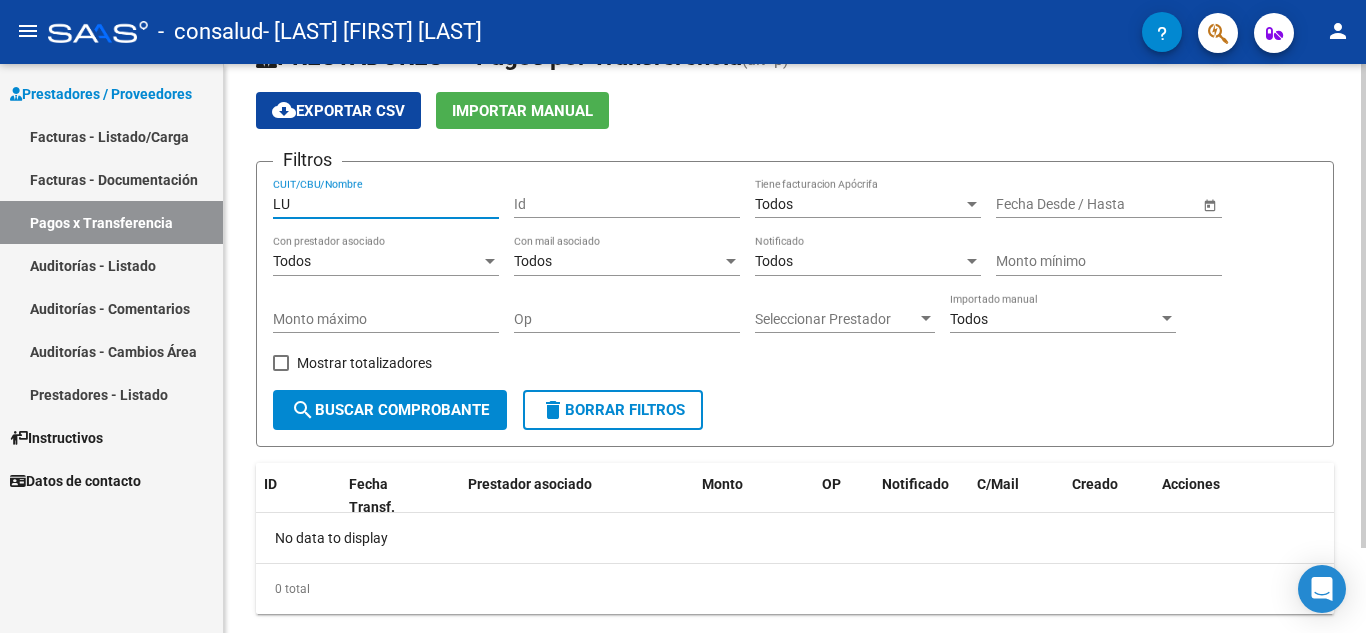 type on "L" 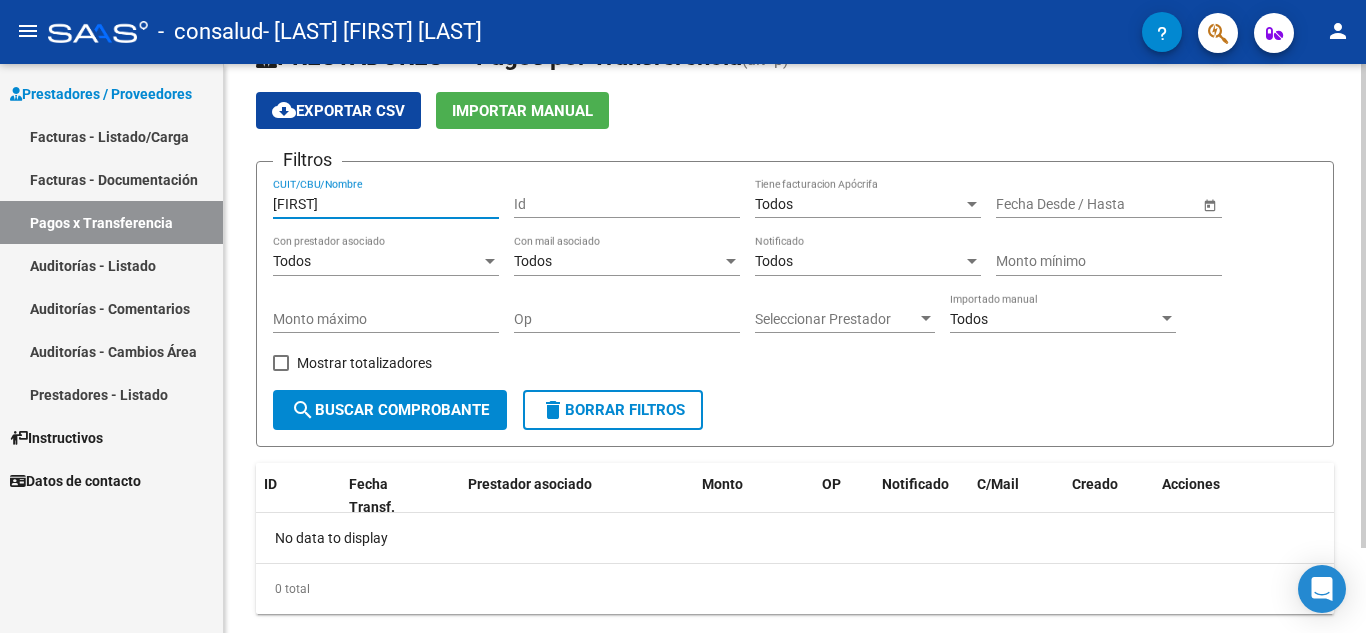 type on "[FIRST]" 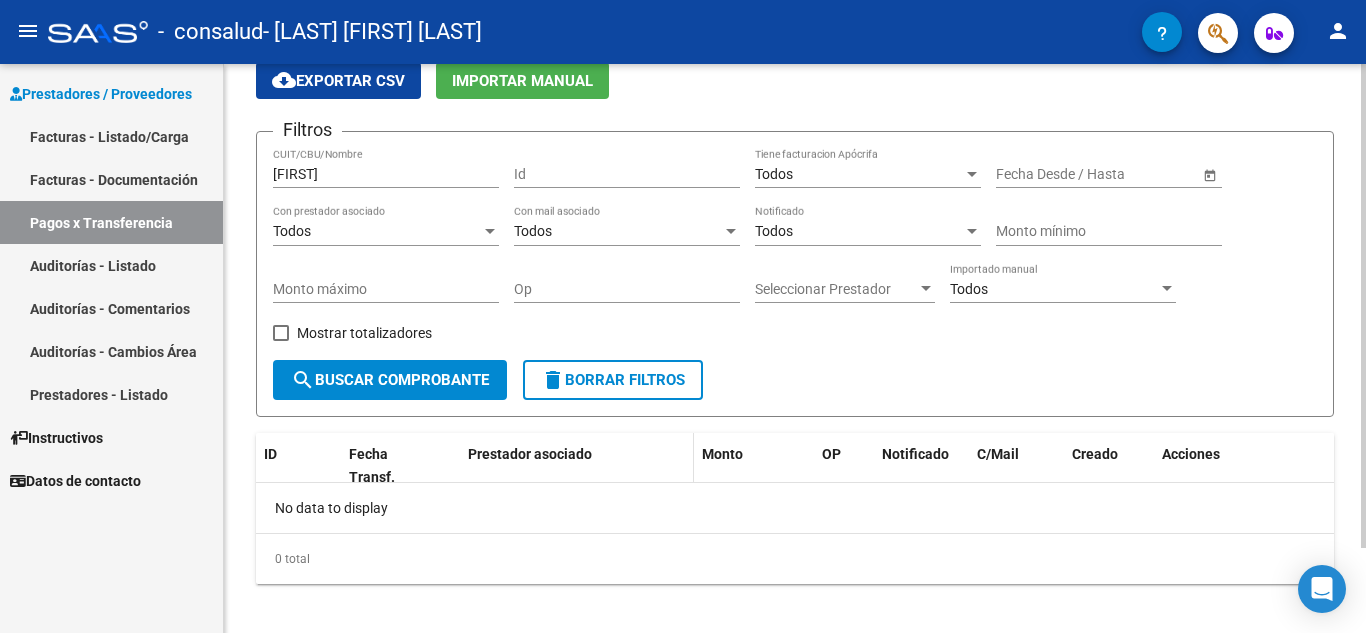 scroll, scrollTop: 100, scrollLeft: 0, axis: vertical 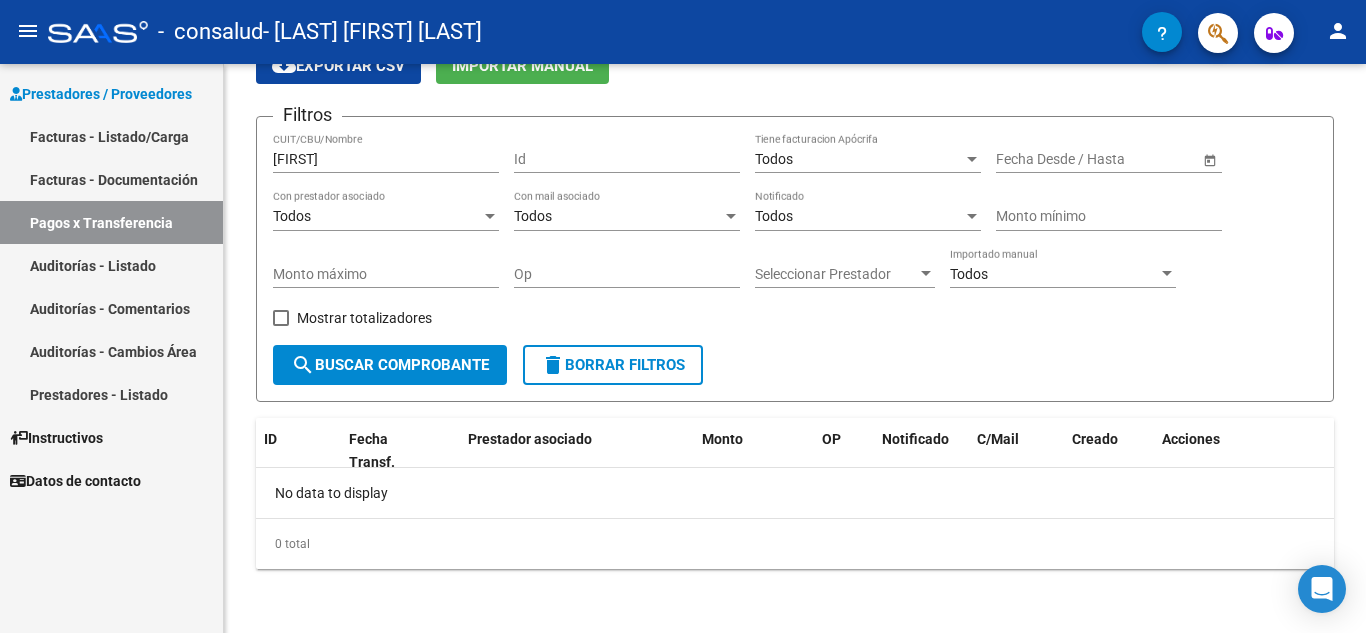 click on "Facturas - Documentación" at bounding box center (111, 179) 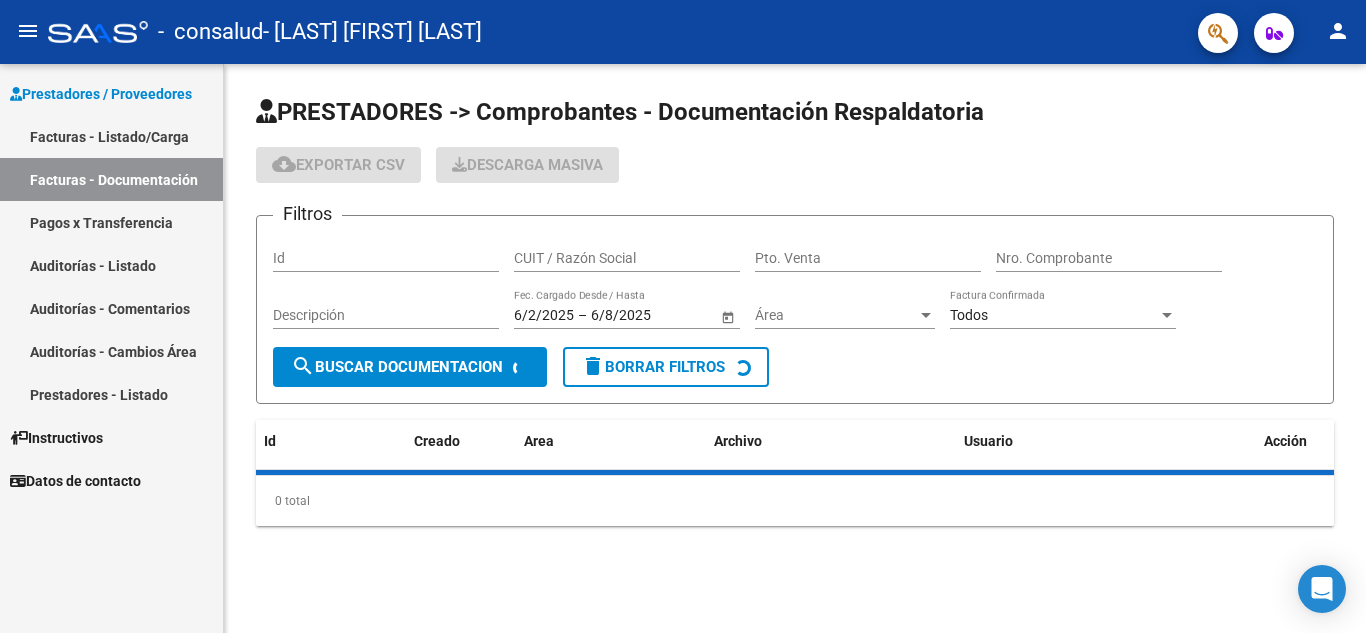 scroll, scrollTop: 0, scrollLeft: 0, axis: both 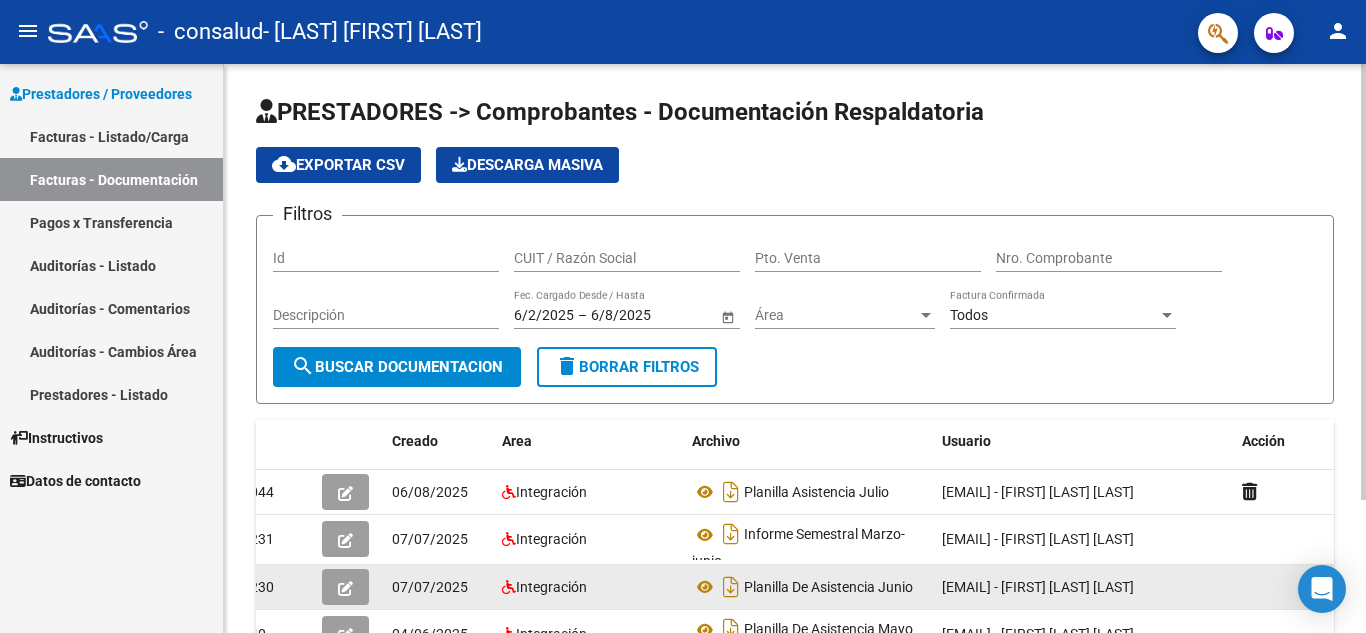click 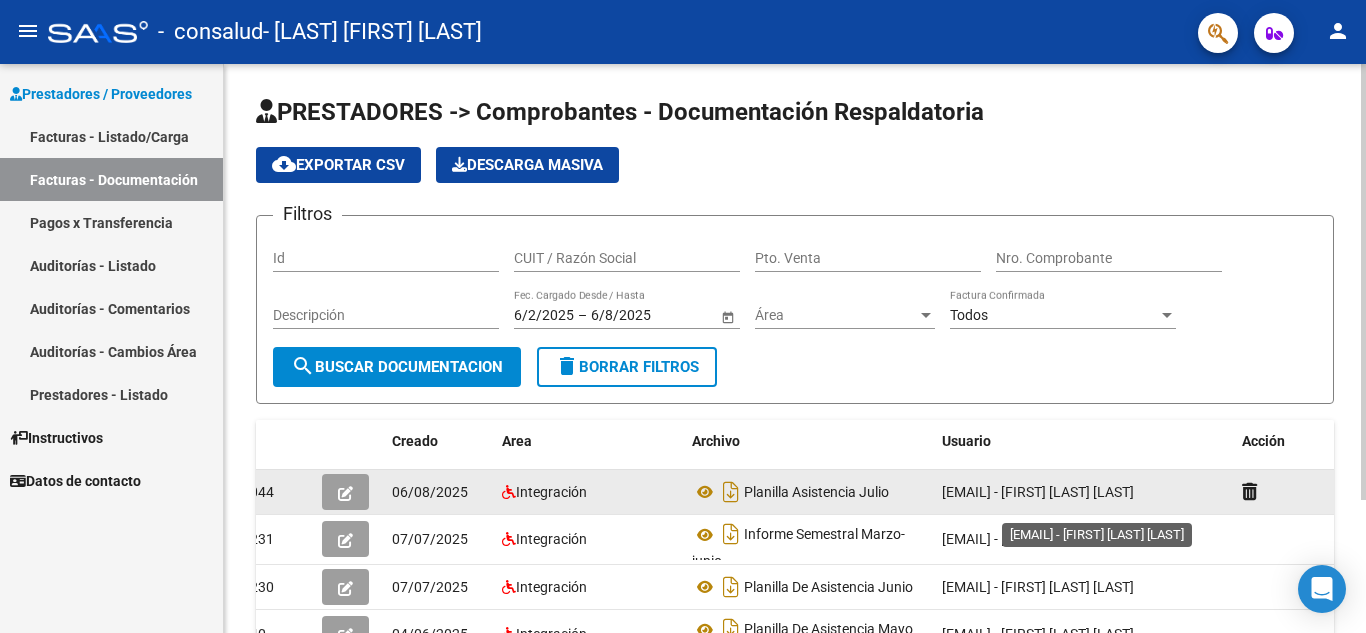 scroll, scrollTop: 4, scrollLeft: 0, axis: vertical 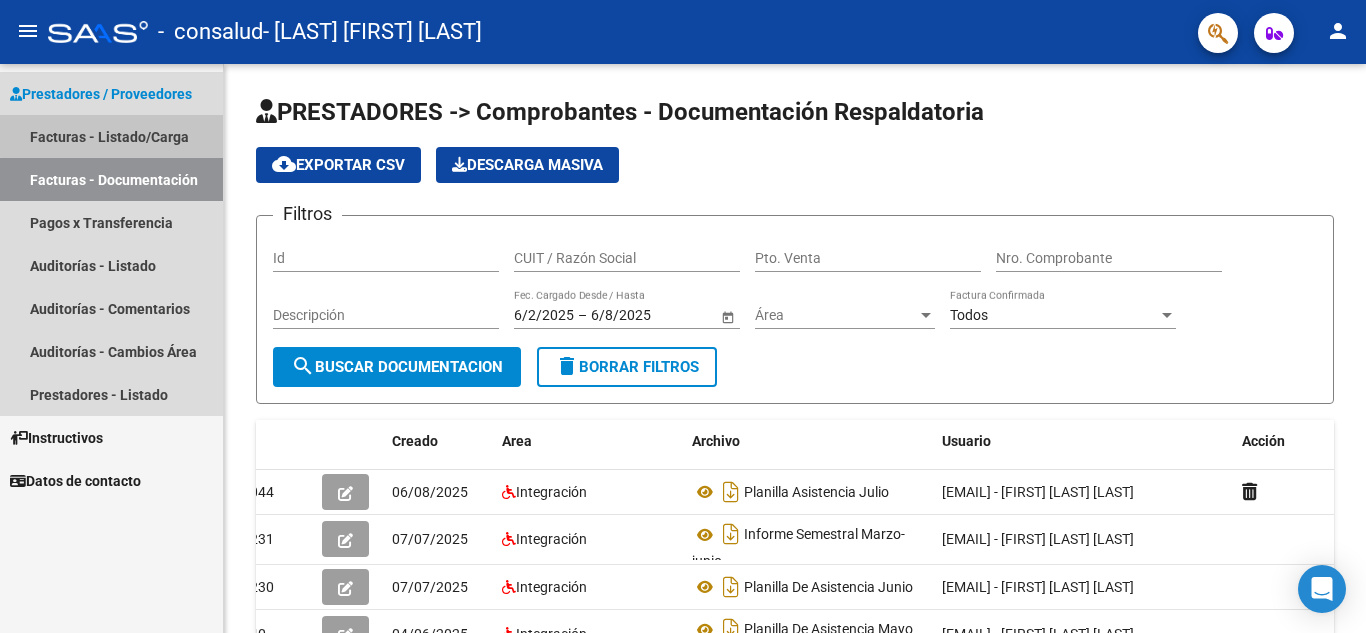 click on "Facturas - Listado/Carga" at bounding box center (111, 136) 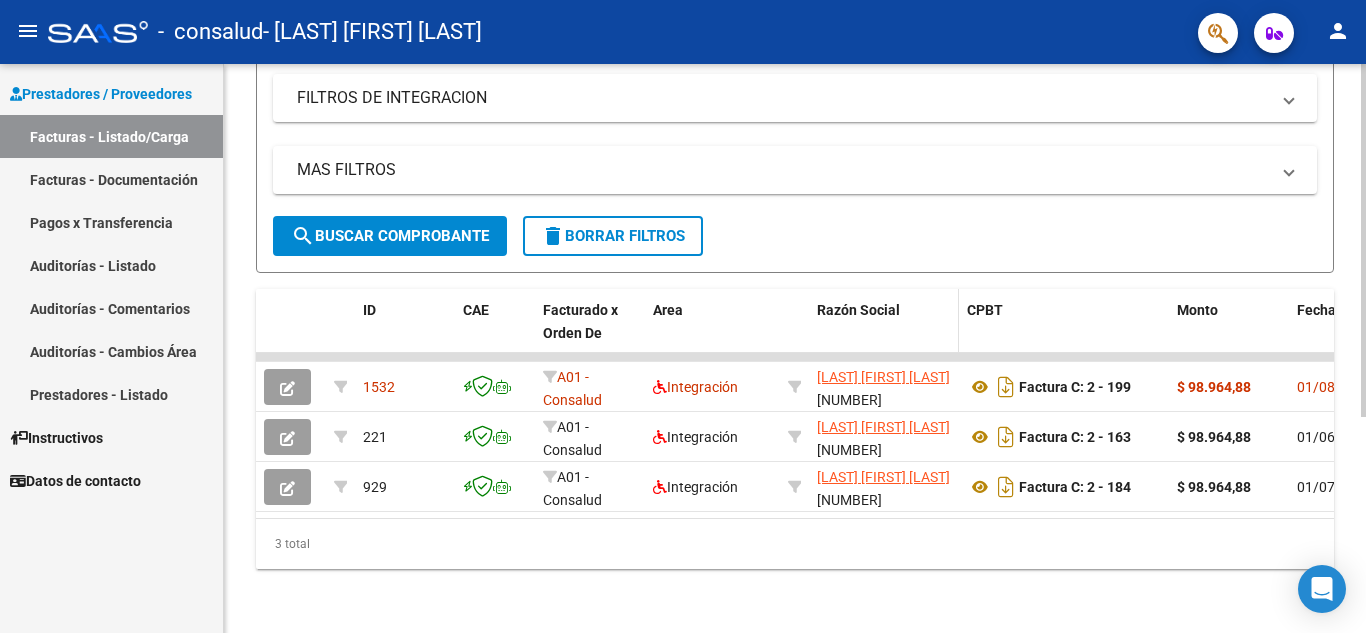 scroll, scrollTop: 349, scrollLeft: 0, axis: vertical 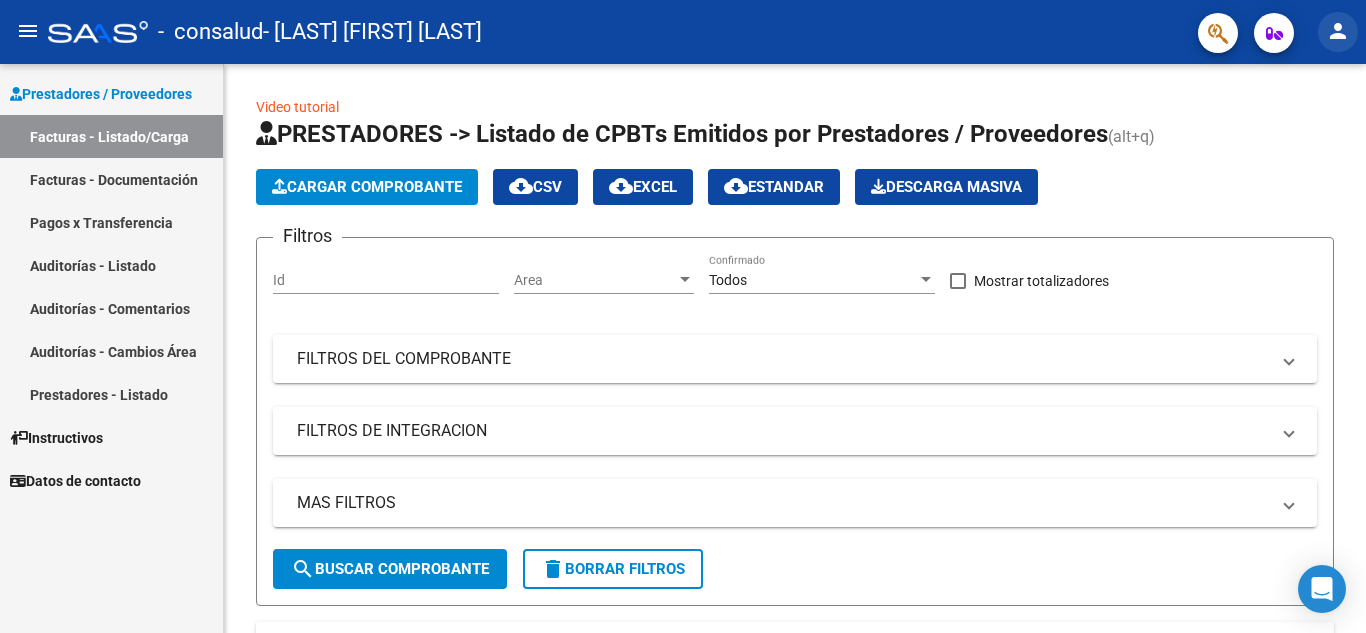 click on "person" 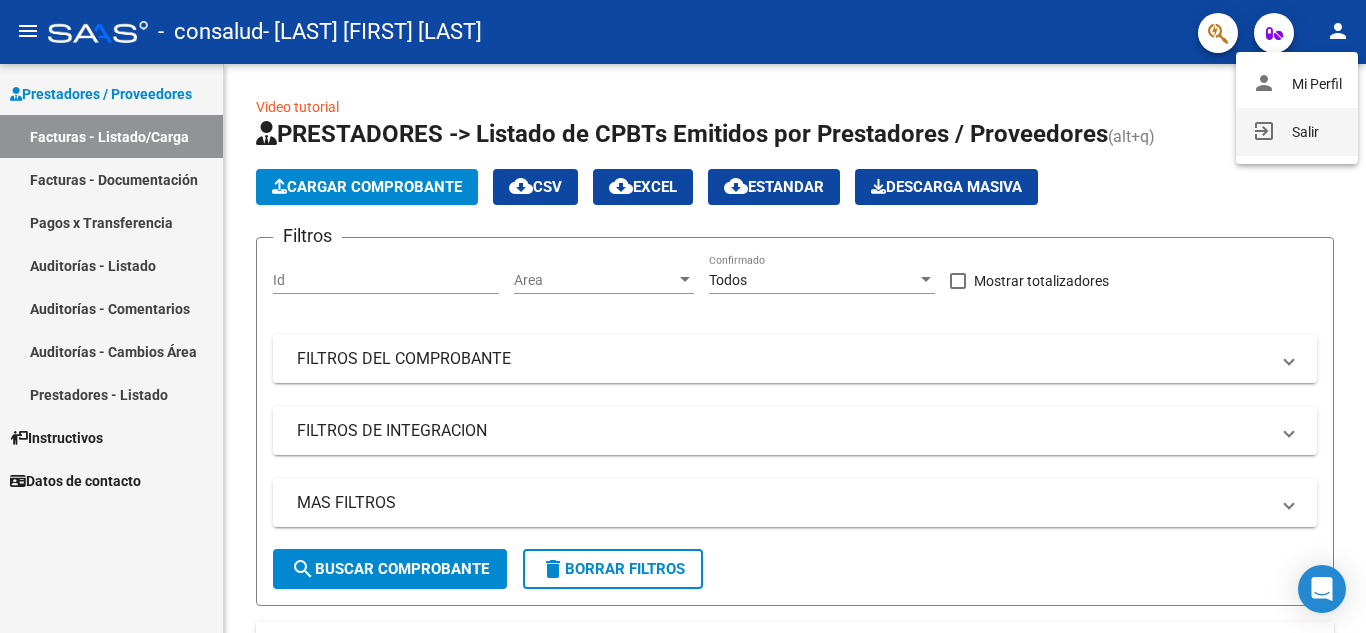 click on "exit_to_app  Salir" at bounding box center [1297, 132] 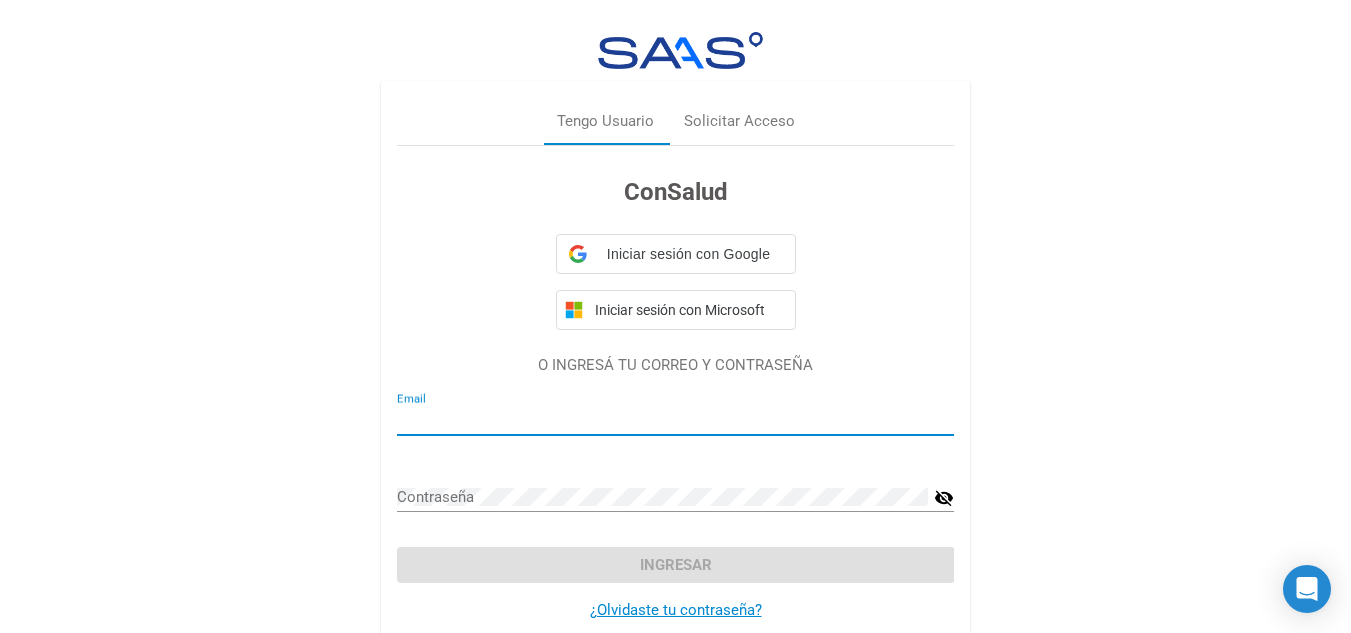 type on "[EMAIL]" 